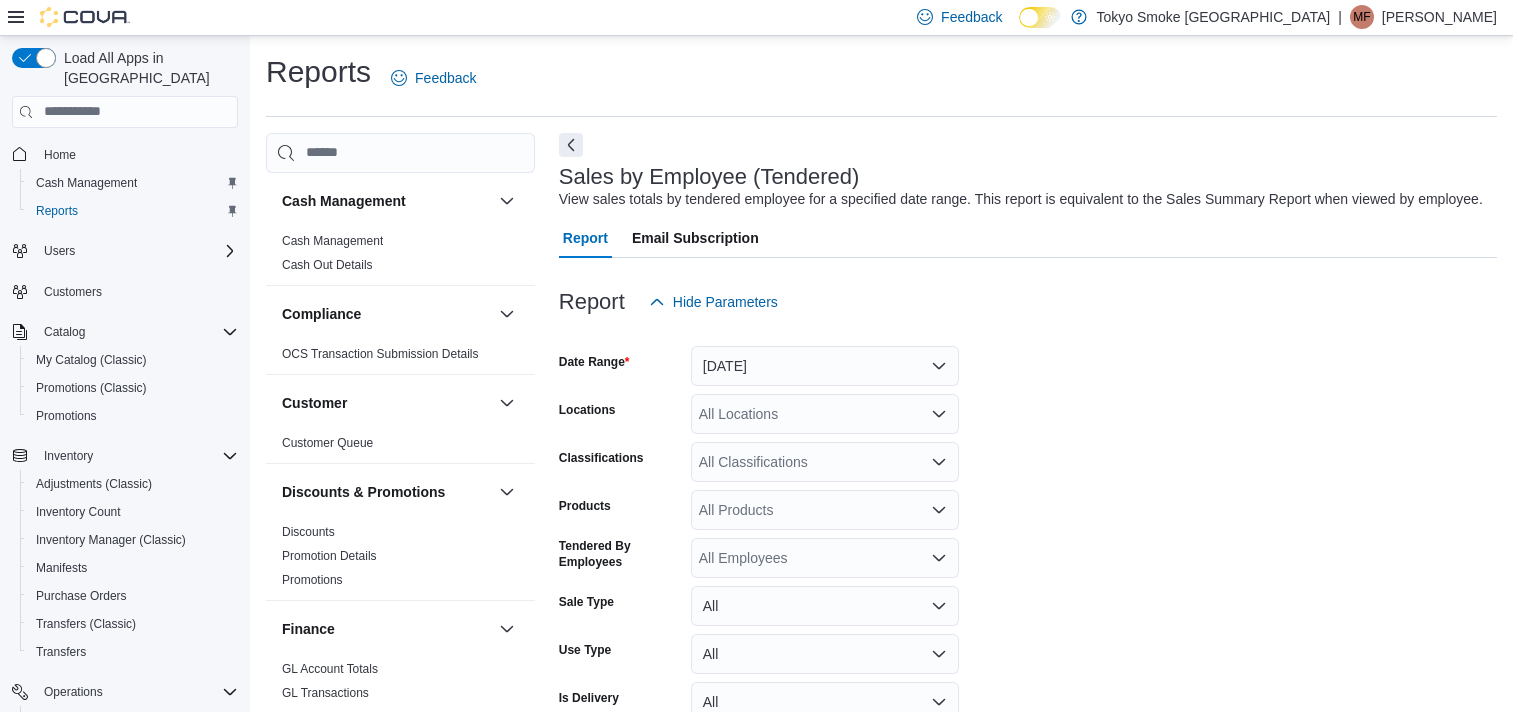 scroll, scrollTop: 46, scrollLeft: 0, axis: vertical 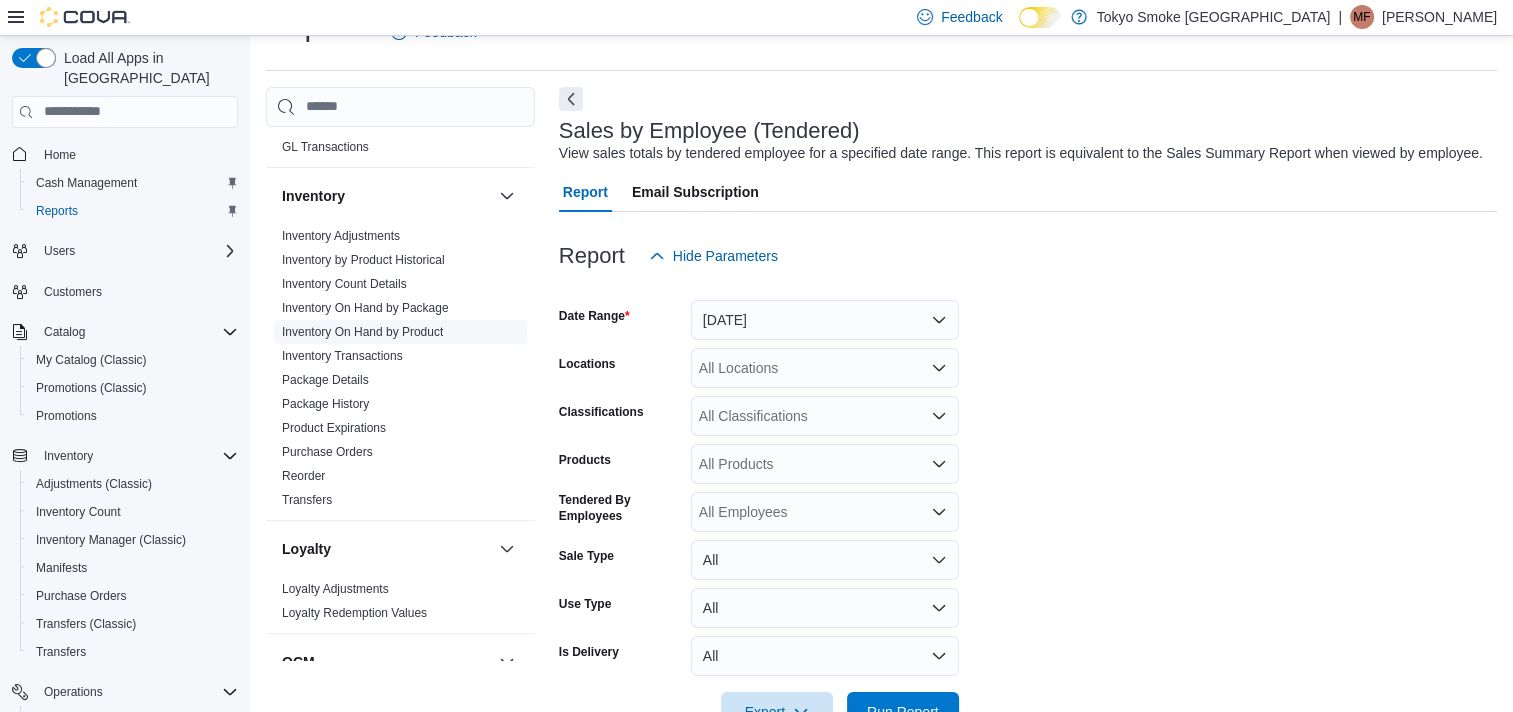 click on "Inventory On Hand by Product" at bounding box center (362, 332) 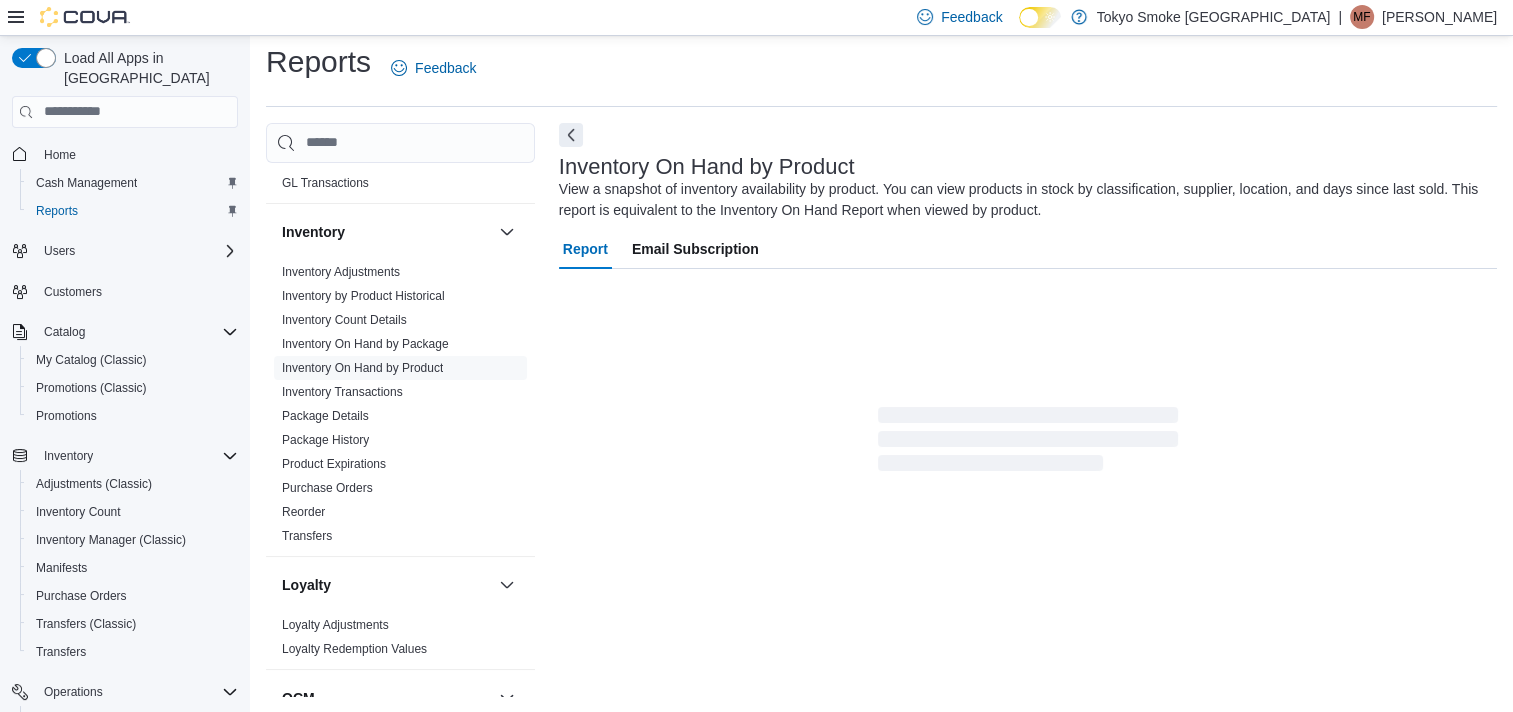 scroll, scrollTop: 67, scrollLeft: 0, axis: vertical 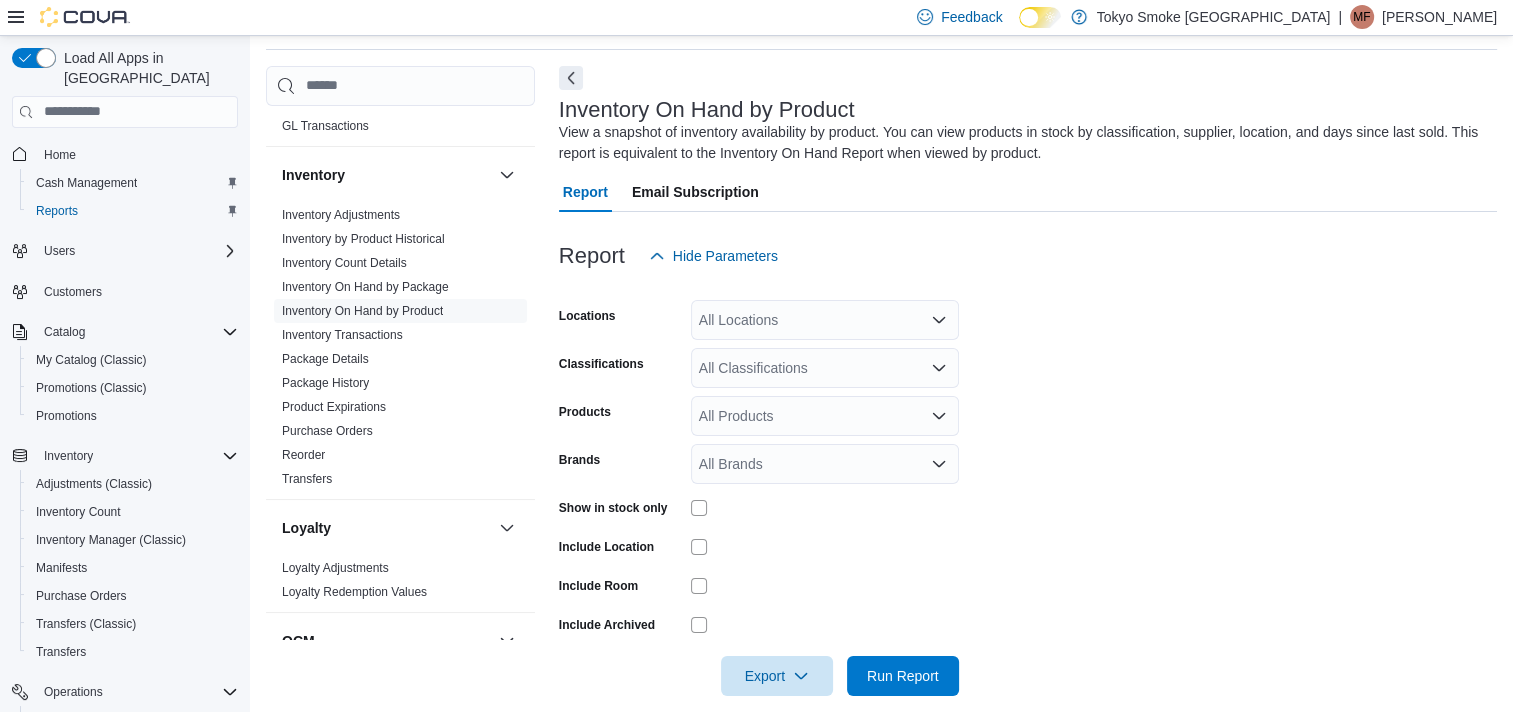 click on "All Locations" at bounding box center (825, 320) 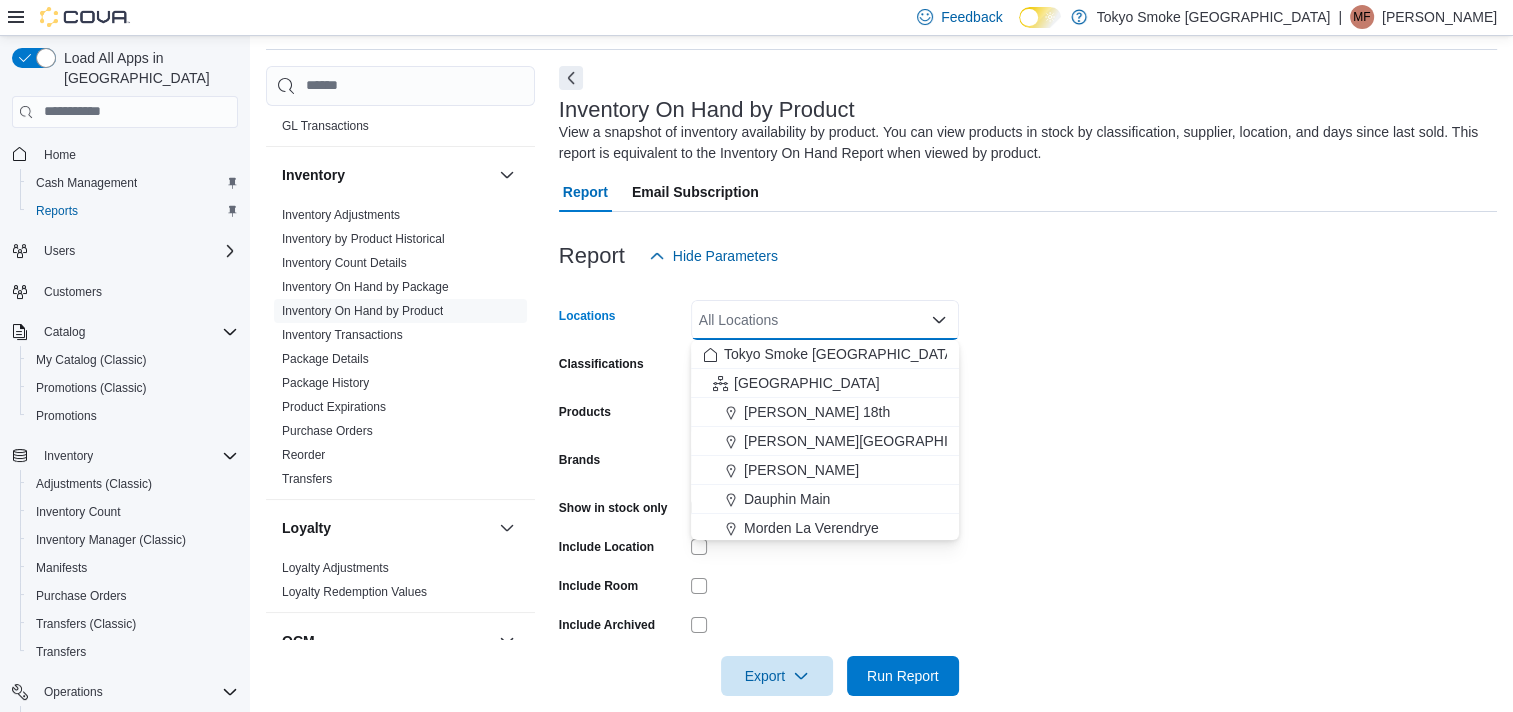click on "Locations All Locations Combo box. Selected. Combo box input. All Locations. Type some text or, to display a list of choices, press Down Arrow. To exit the list of choices, press Escape. Classifications All Classifications Products All Products Brands All Brands Show in stock only Include Location Include Room Include Archived Export  Run Report" at bounding box center (1028, 486) 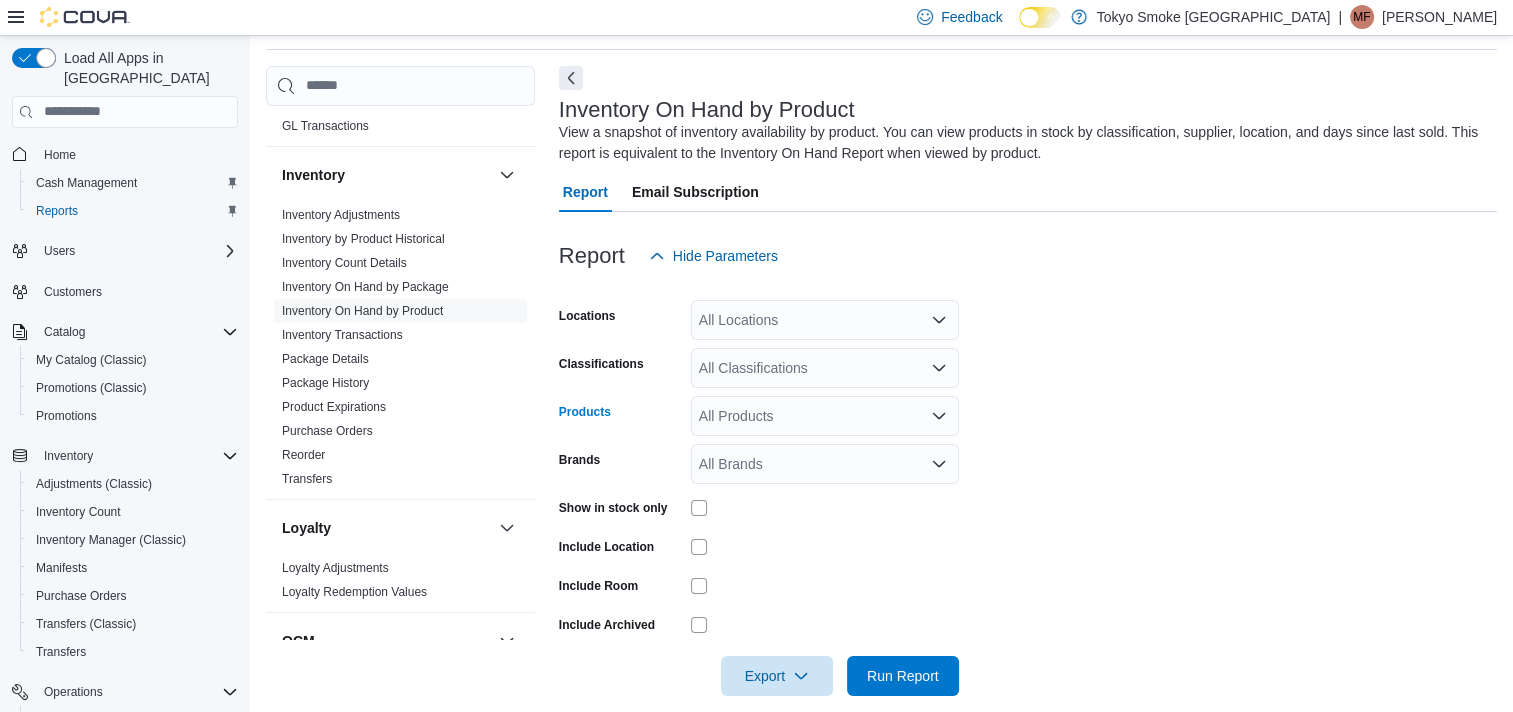 click on "All Products" at bounding box center (825, 416) 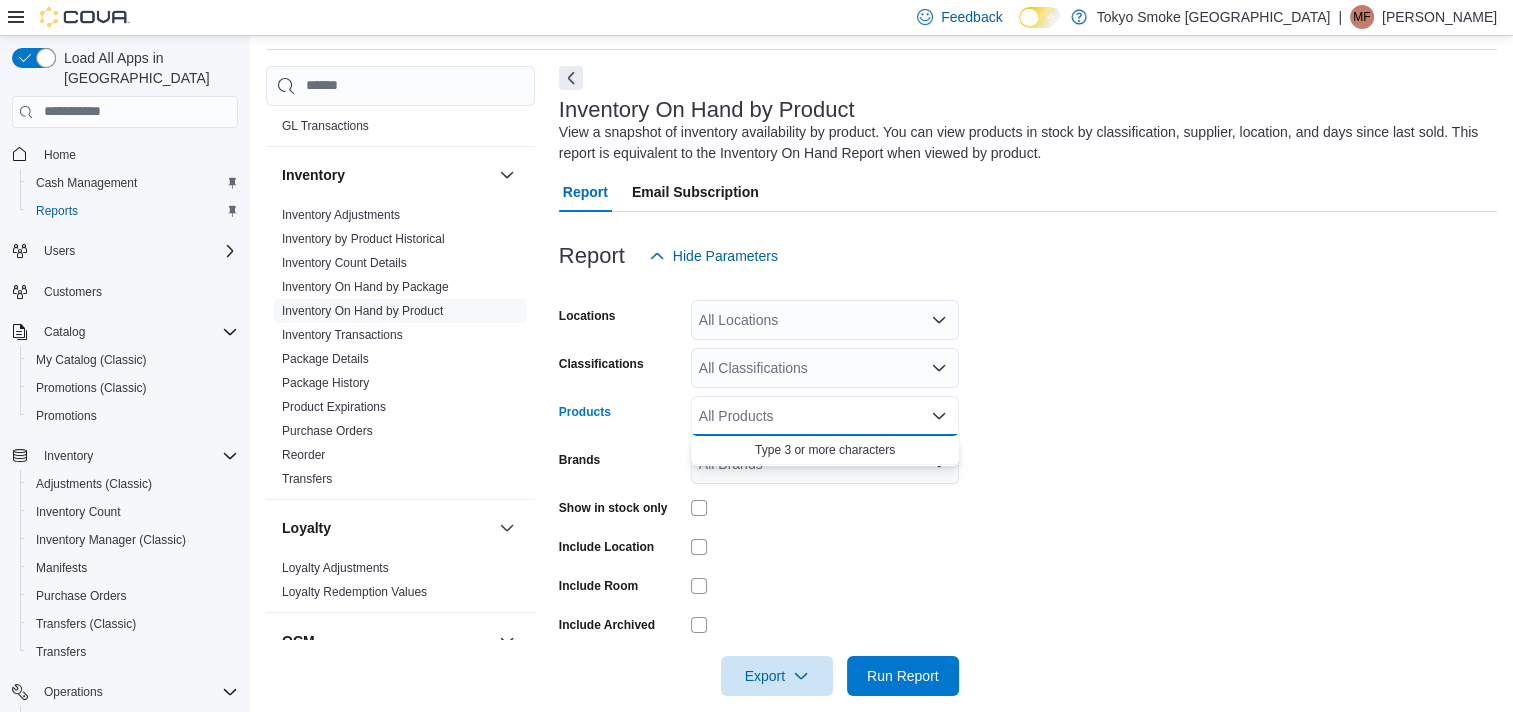 click on "Locations All Locations Classifications All Classifications Products All Products Combo box. Selected. Combo box input. All Products. Type some text or, to display a list of choices, press Down Arrow. To exit the list of choices, press Escape. Brands All Brands Show in stock only Include Location Include Room Include Archived Export  Run Report" at bounding box center [1028, 486] 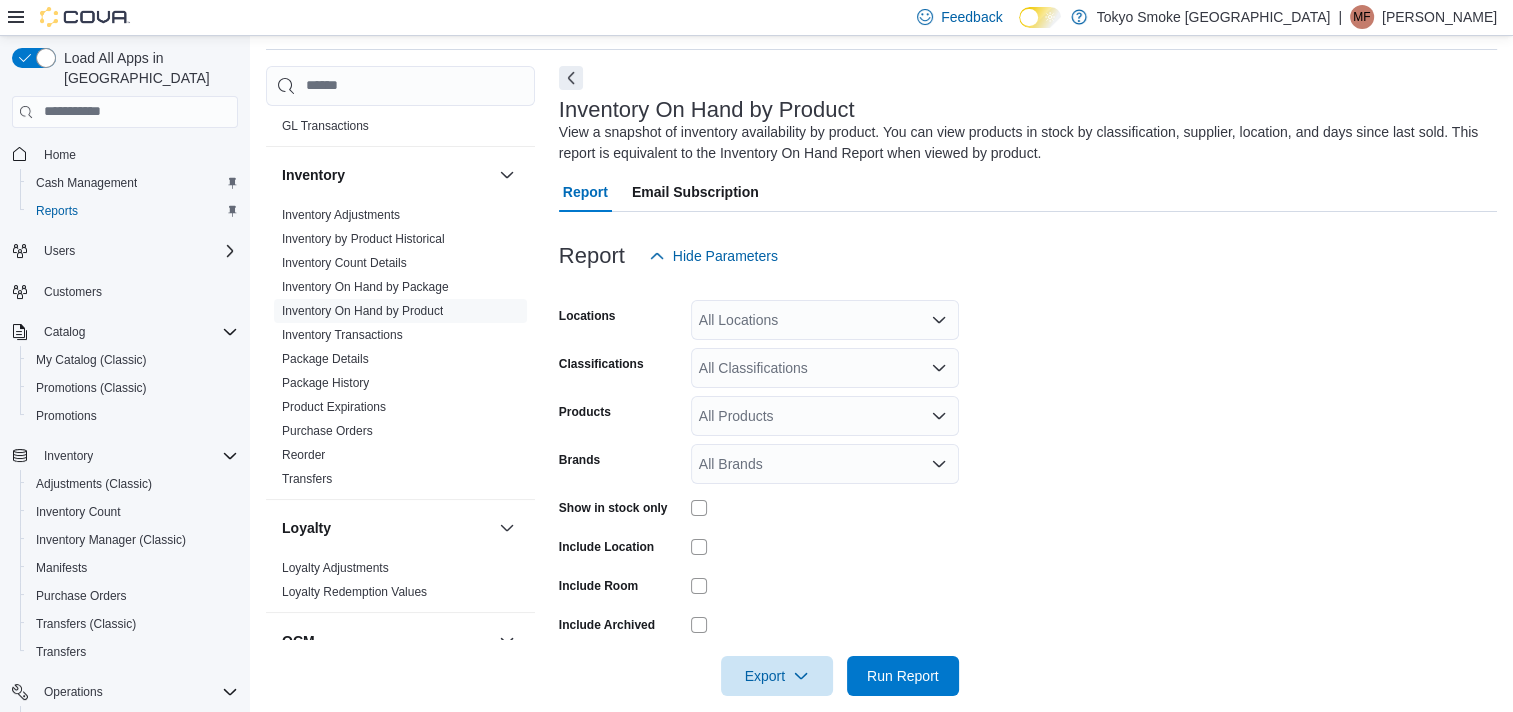 click on "All Brands" at bounding box center [825, 464] 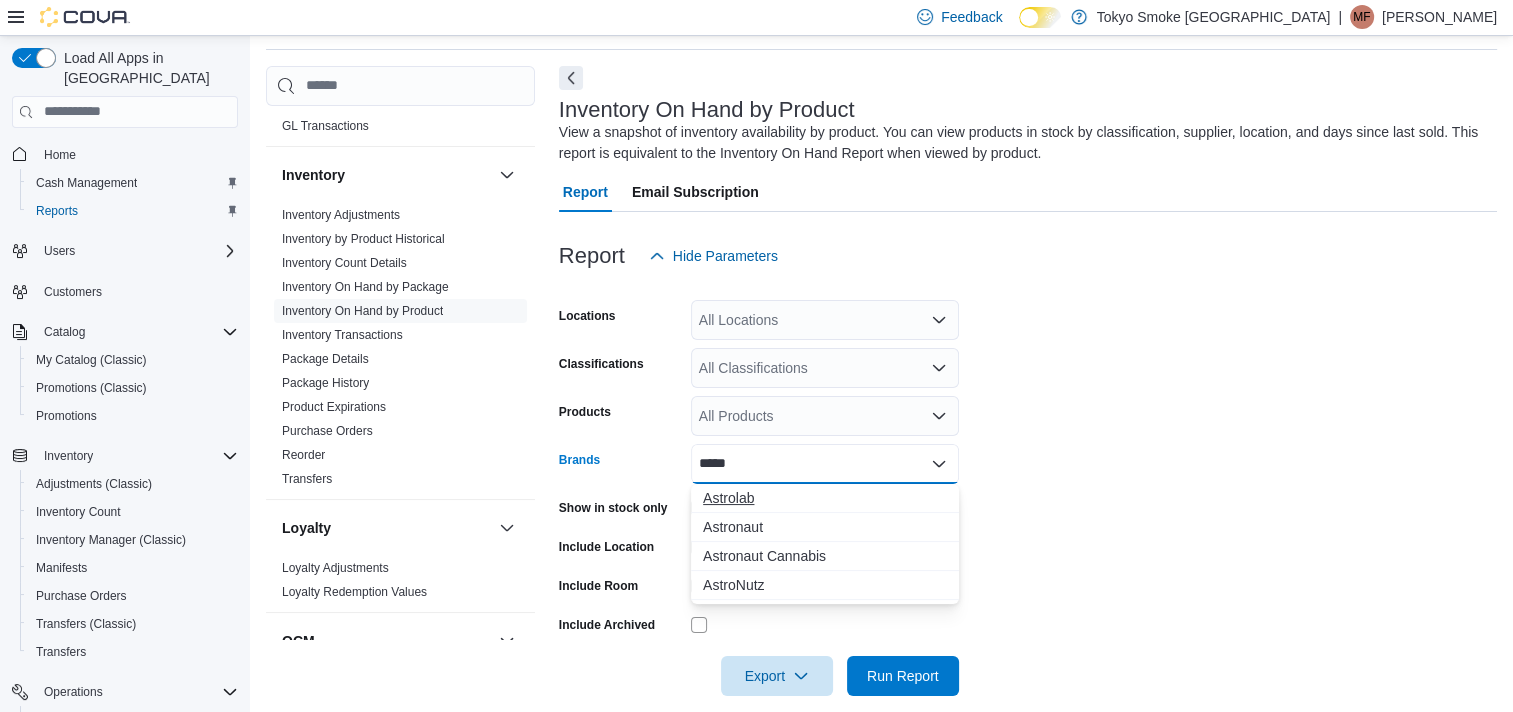 type on "*****" 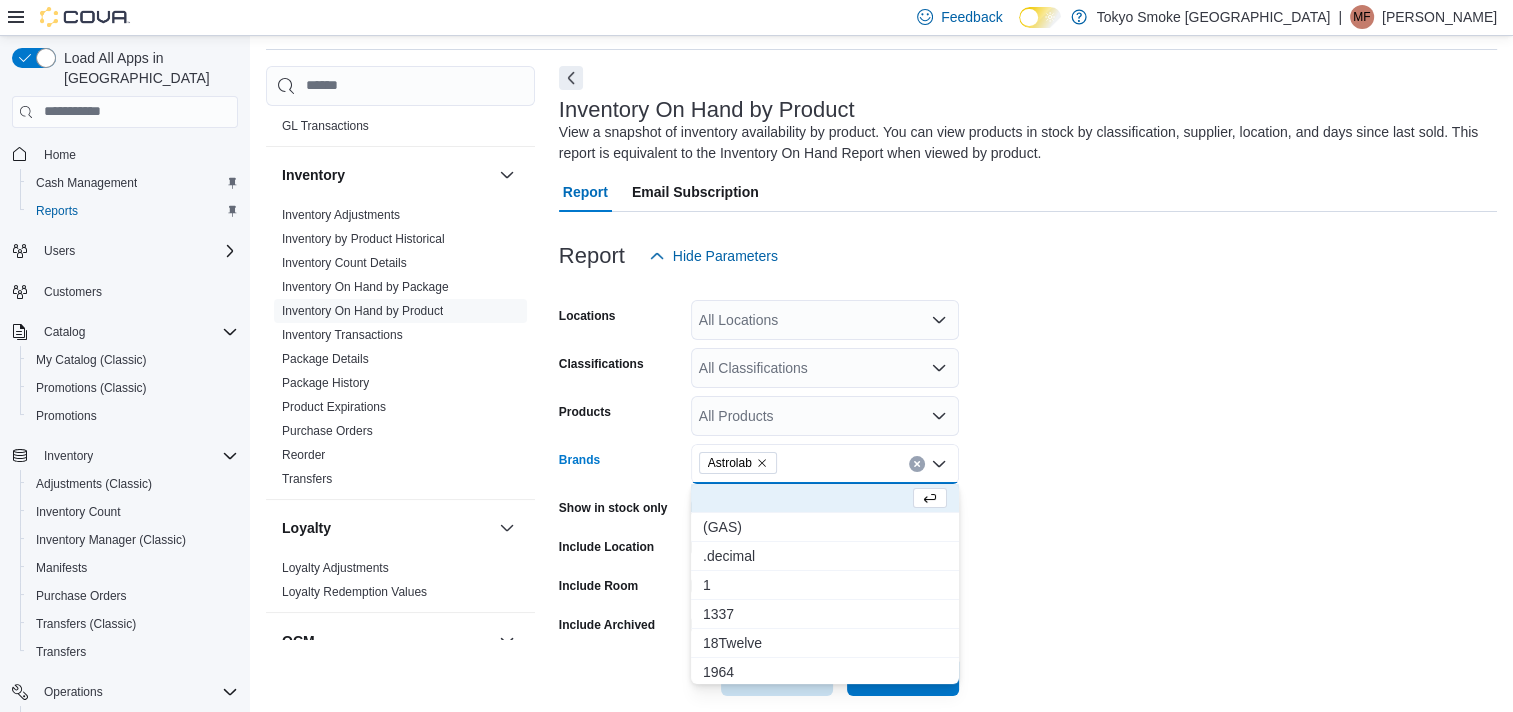 click on "Locations All Locations Classifications All Classifications Products All Products Brands Astrolab Combo box. Selected. Astrolab. Press Backspace to delete Astrolab. Combo box input. All Brands. Type some text or, to display a list of choices, press Down Arrow. To exit the list of choices, press Escape. Show in stock only Include Location Include Room Include Archived Export  Run Report" at bounding box center (1028, 486) 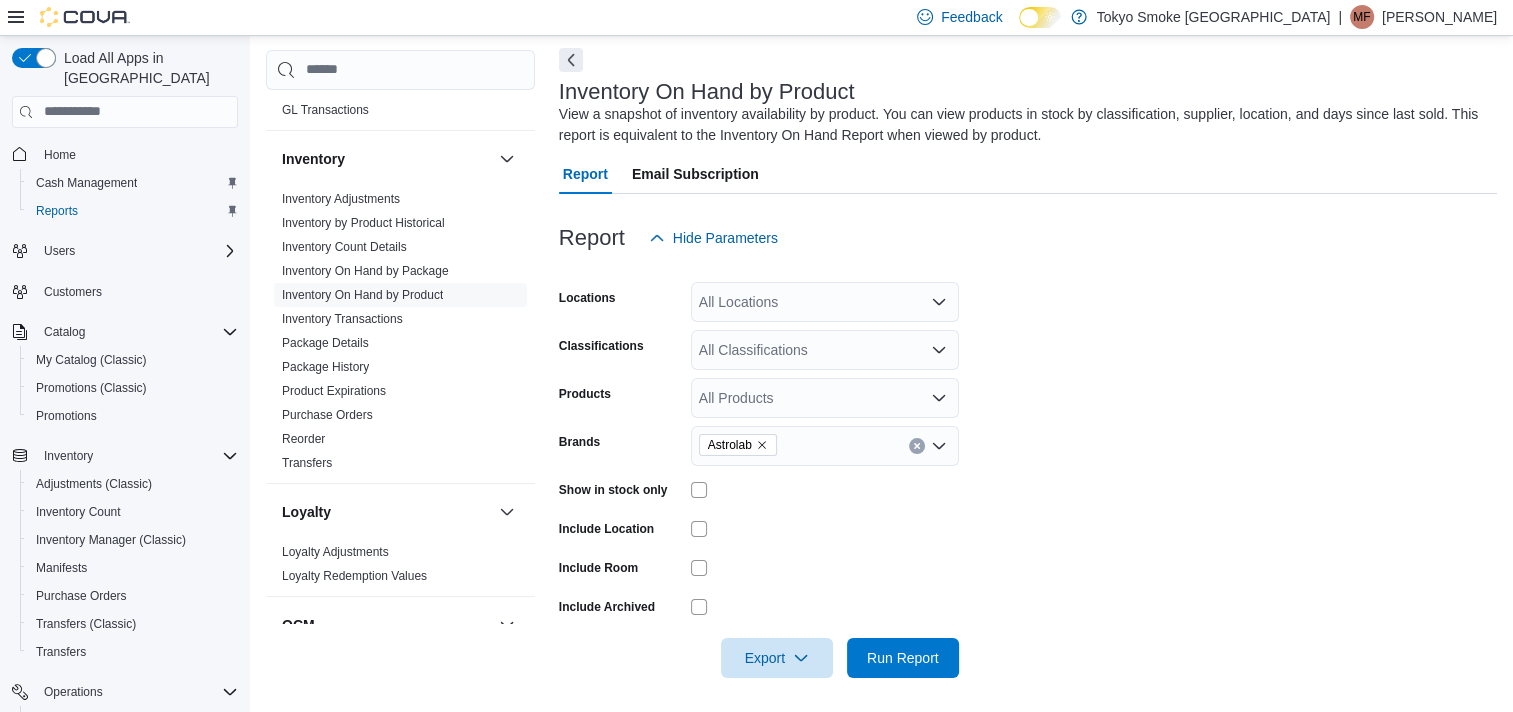 scroll, scrollTop: 90, scrollLeft: 0, axis: vertical 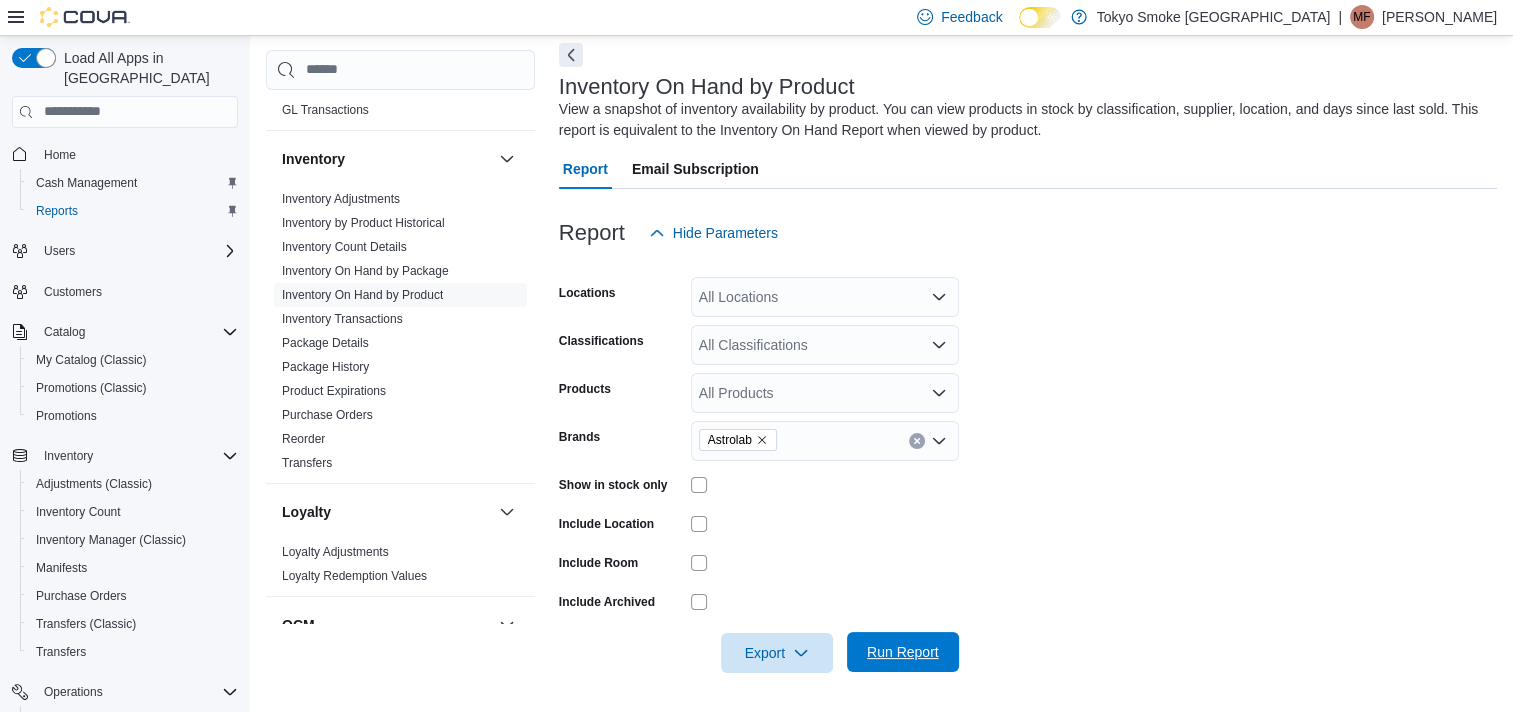 click on "Run Report" at bounding box center [903, 652] 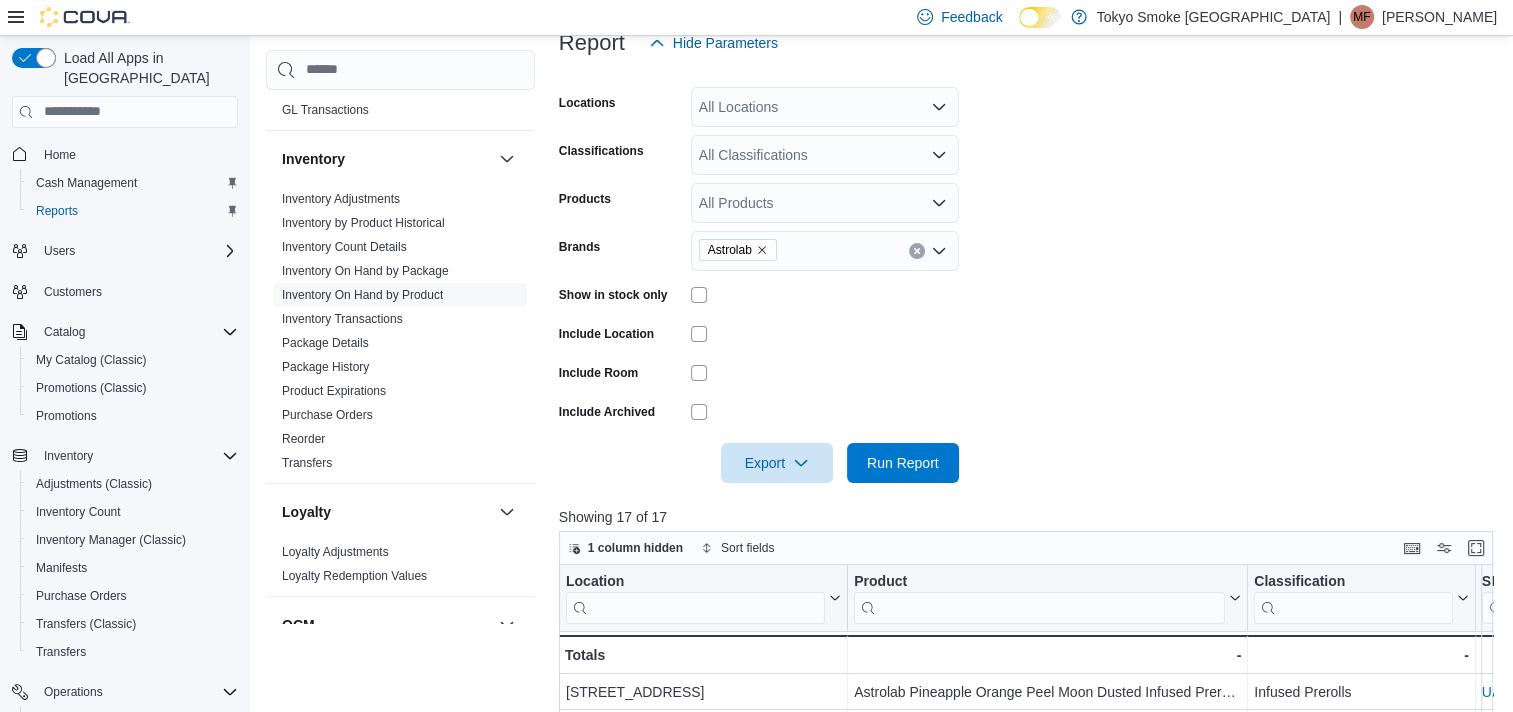 scroll, scrollTop: 490, scrollLeft: 0, axis: vertical 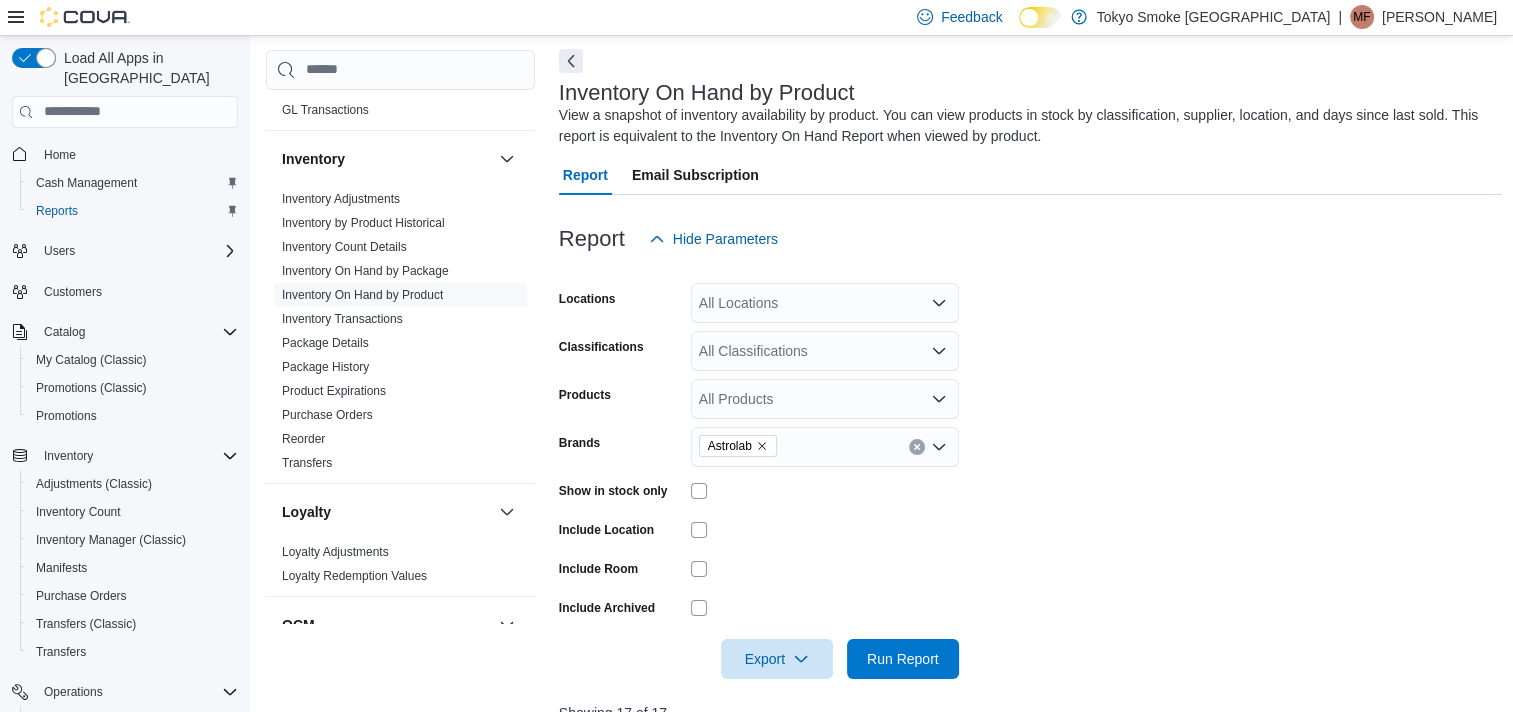 click at bounding box center [825, 491] 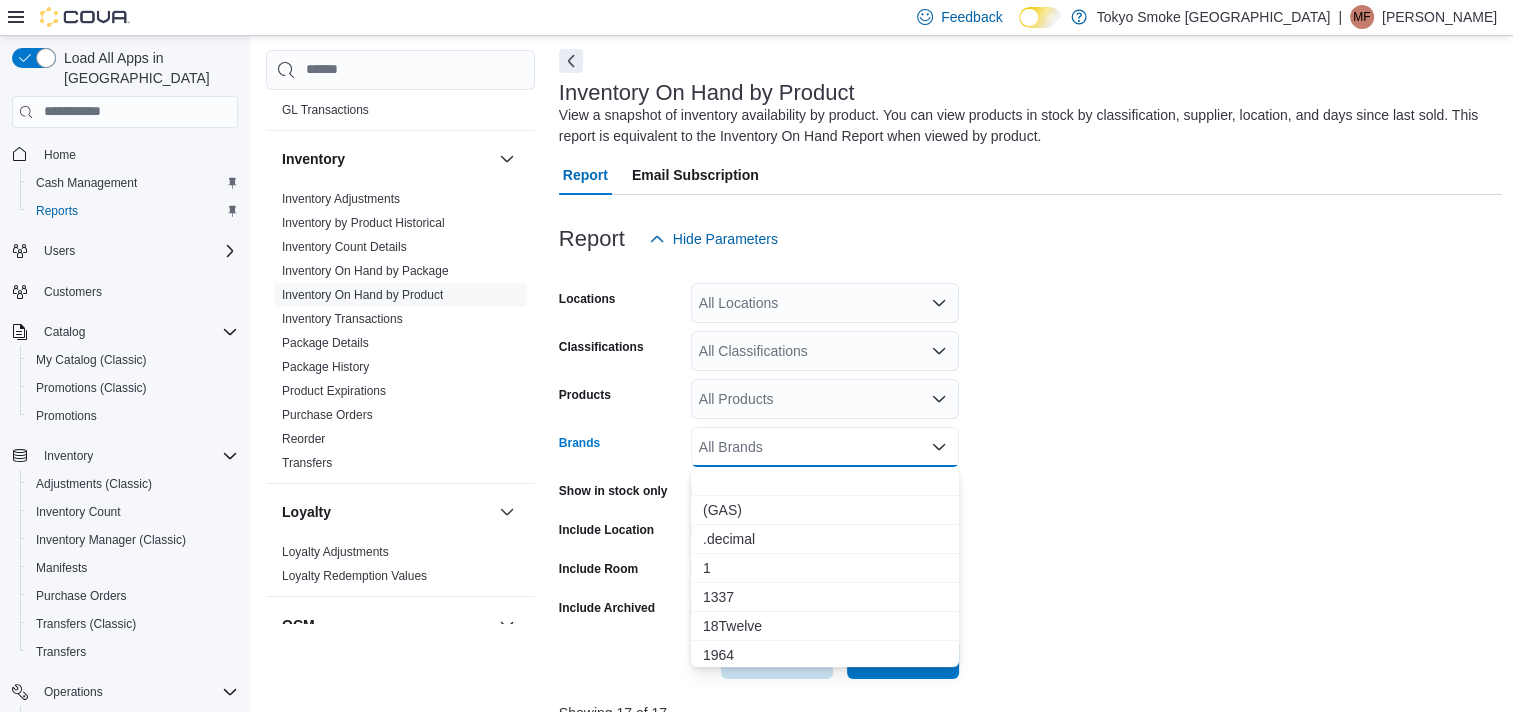 click on "All Products" at bounding box center (825, 399) 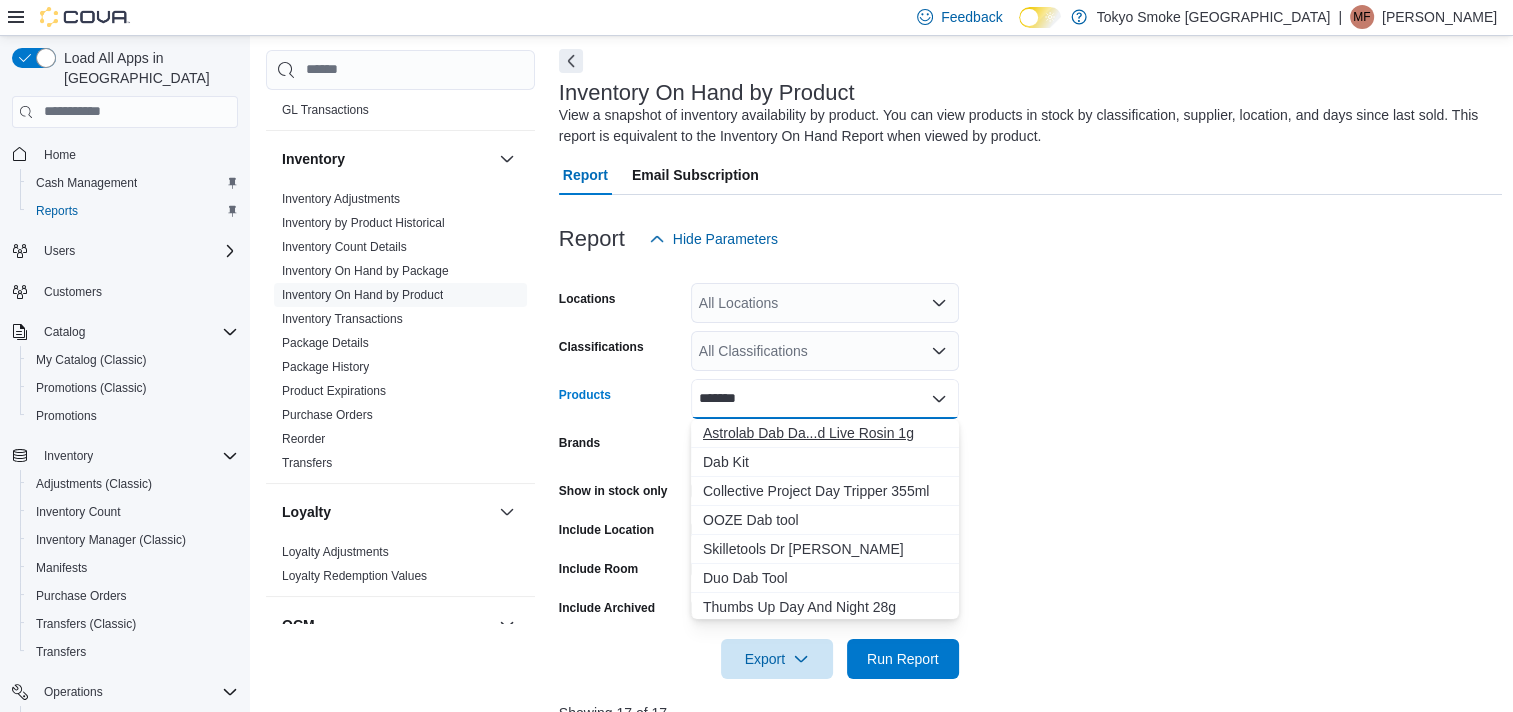 type on "*******" 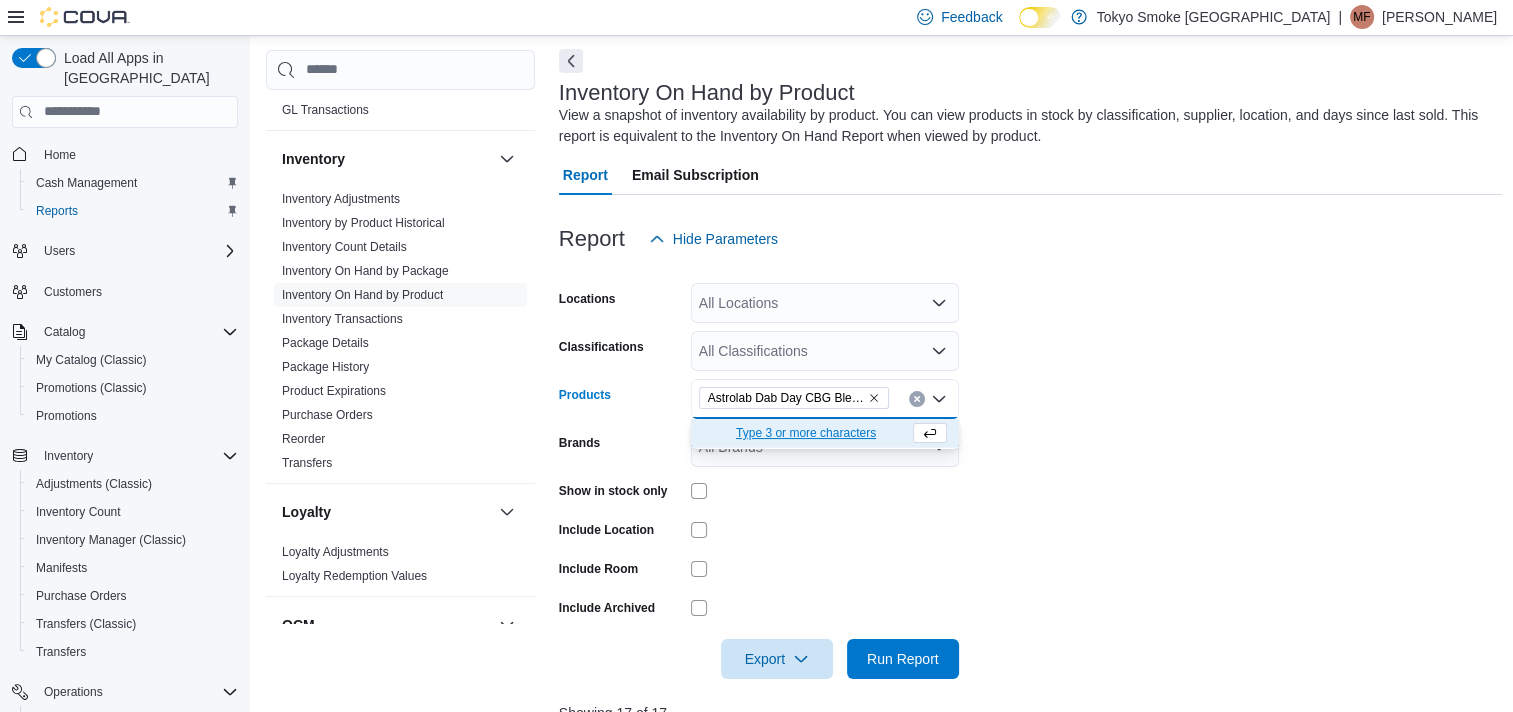 click on "Locations All Locations Classifications All Classifications Products Astrolab Dab Day CBG Blend Live Rosin 1g Combo box. Selected. Astrolab Dab Day CBG Blend Live Rosin 1g. Press Backspace to delete Astrolab Dab Day CBG Blend Live Rosin 1g. Combo box input. All Products. Type some text or, to display a list of choices, press Down Arrow. To exit the list of choices, press Escape. Brands All Brands Show in stock only Include Location Include Room Include Archived Export  Run Report" at bounding box center [1031, 469] 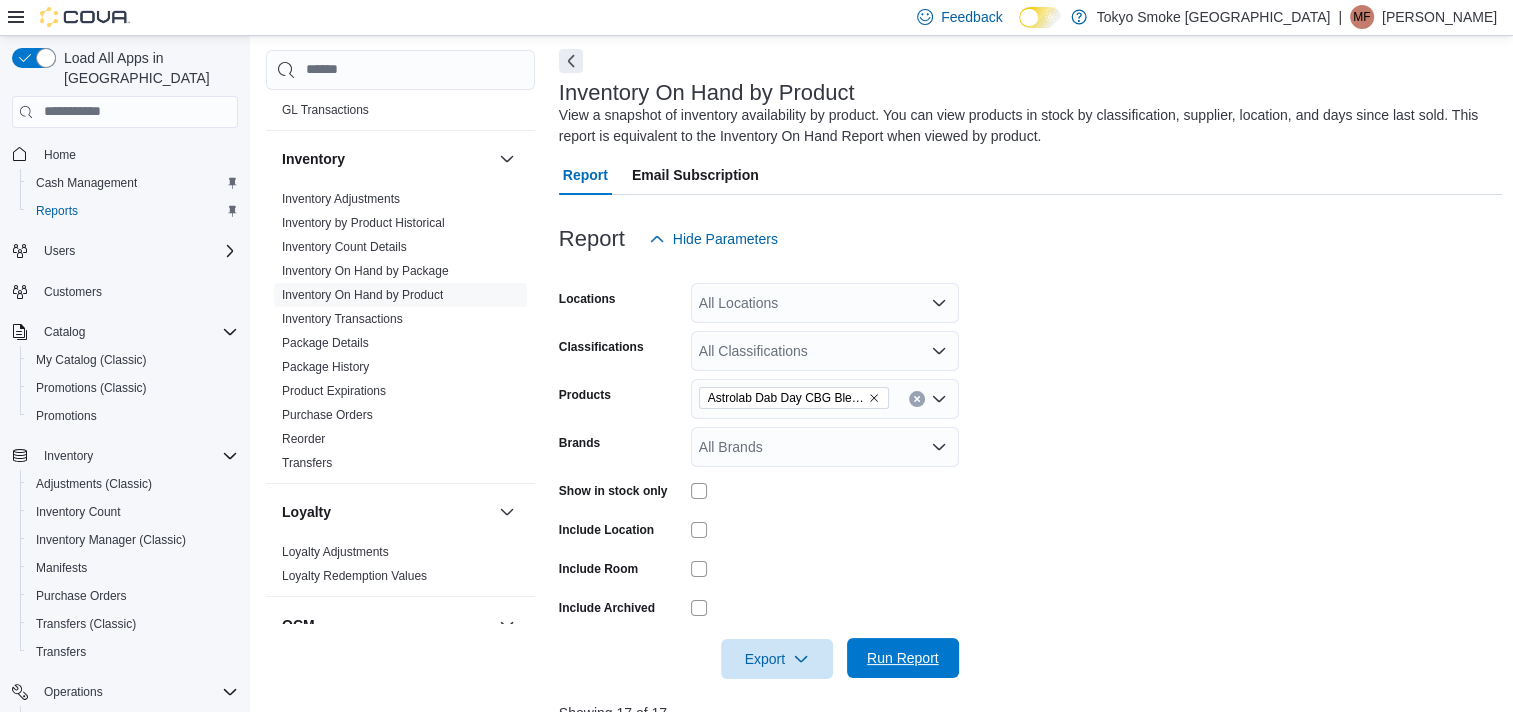 click on "Run Report" at bounding box center [903, 658] 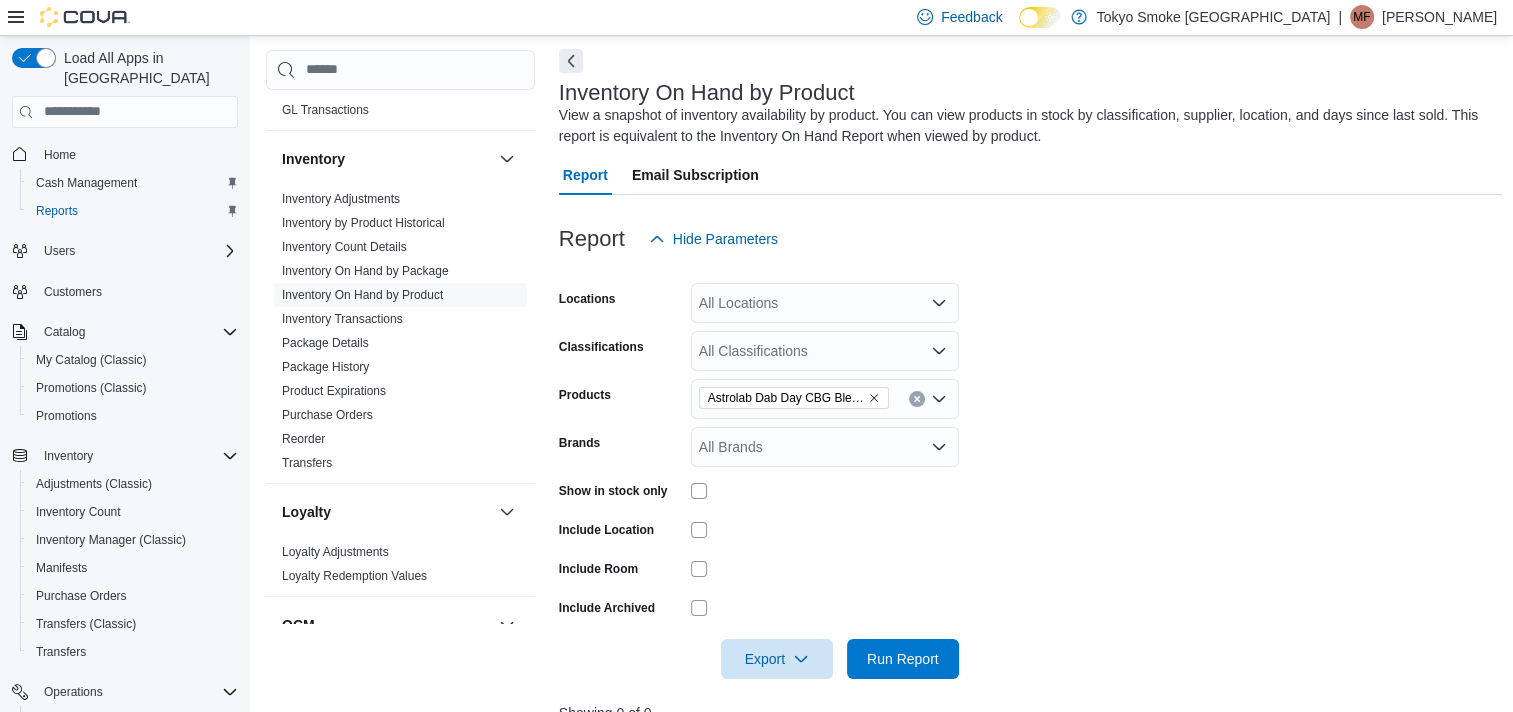scroll, scrollTop: 284, scrollLeft: 0, axis: vertical 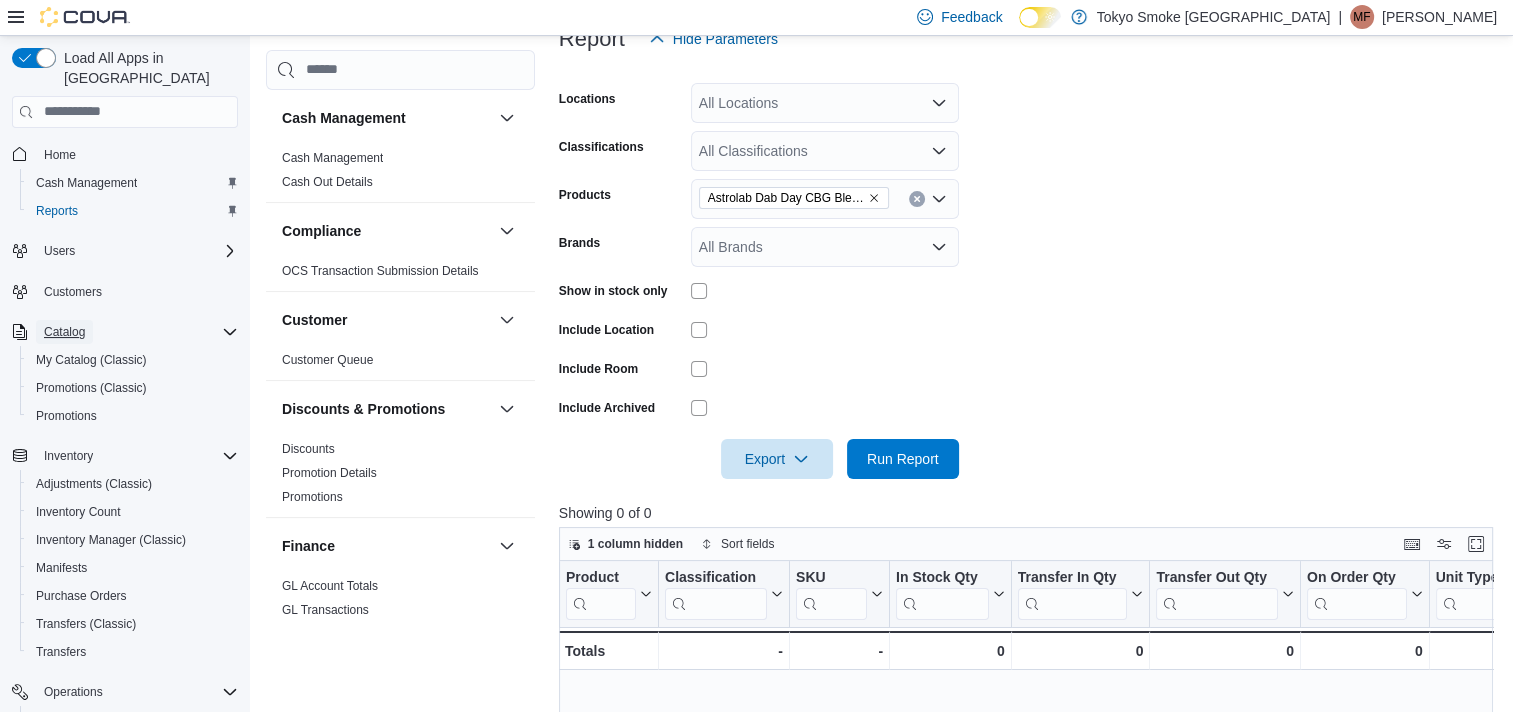 click on "Catalog" at bounding box center (64, 332) 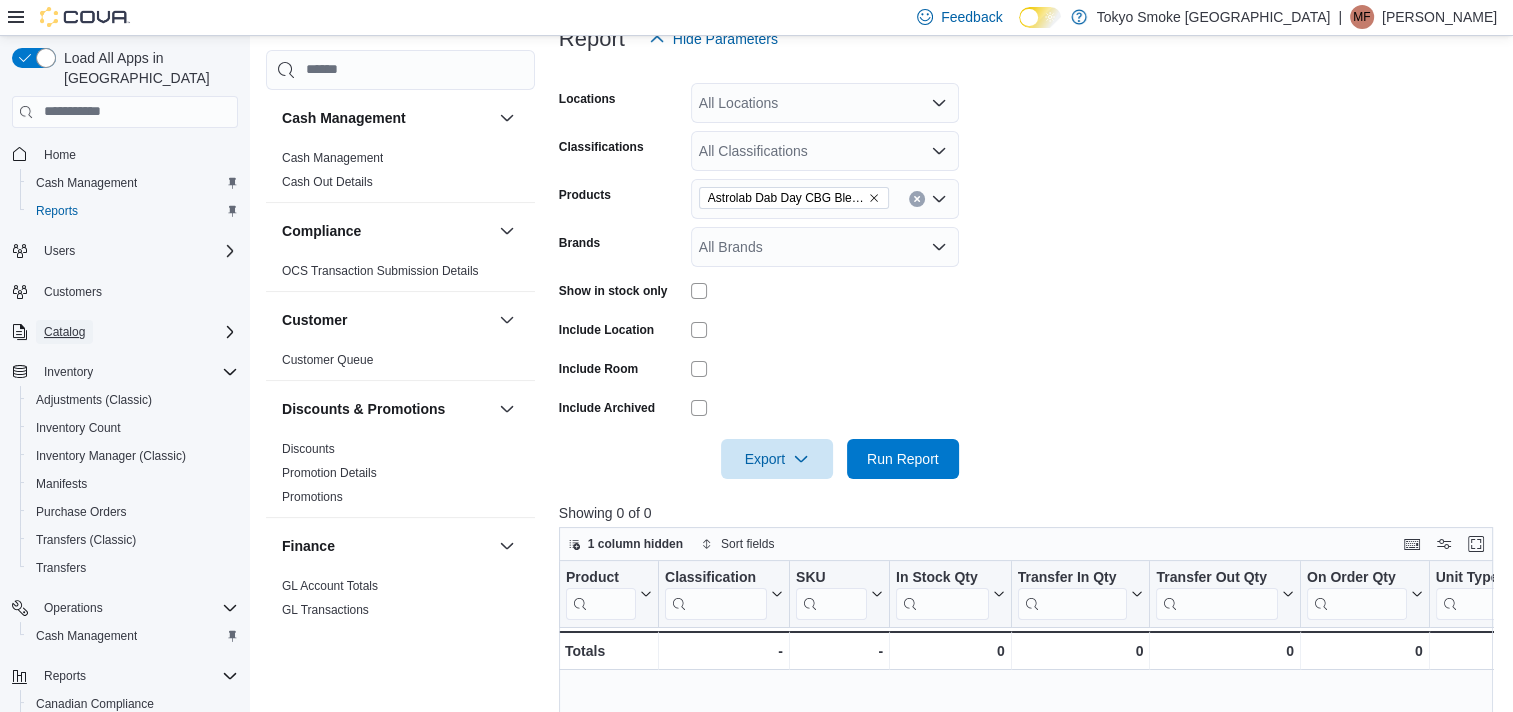 click on "Catalog" at bounding box center [64, 332] 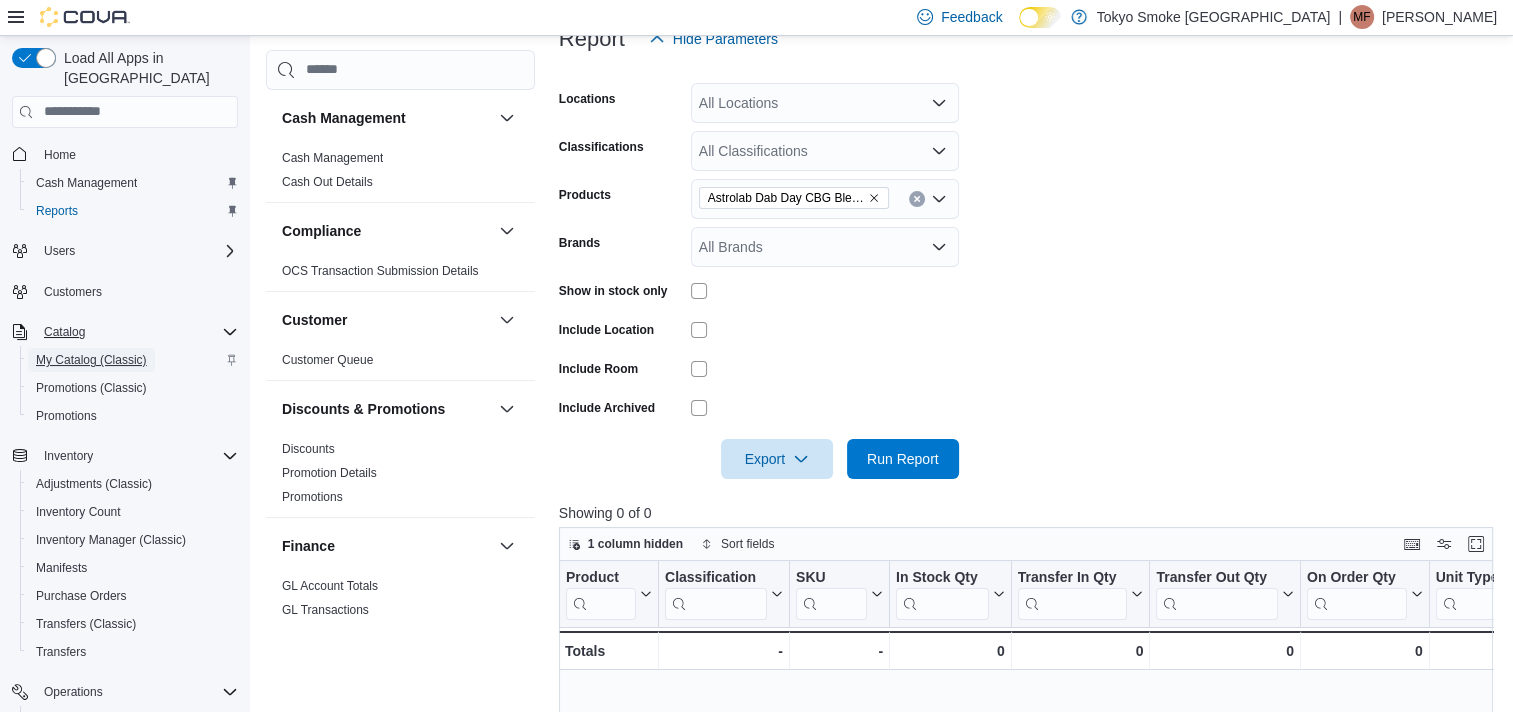 click on "My Catalog (Classic)" at bounding box center (91, 360) 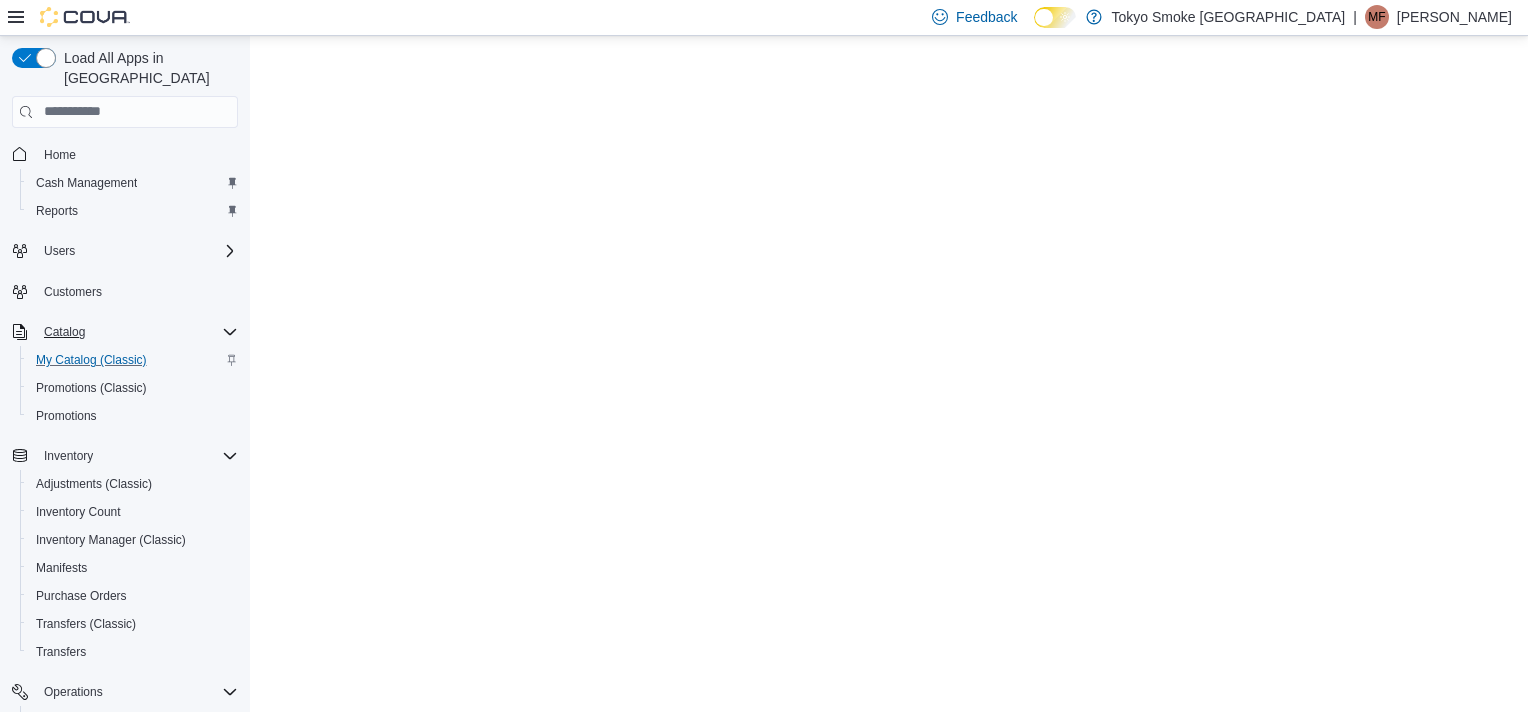 scroll, scrollTop: 0, scrollLeft: 0, axis: both 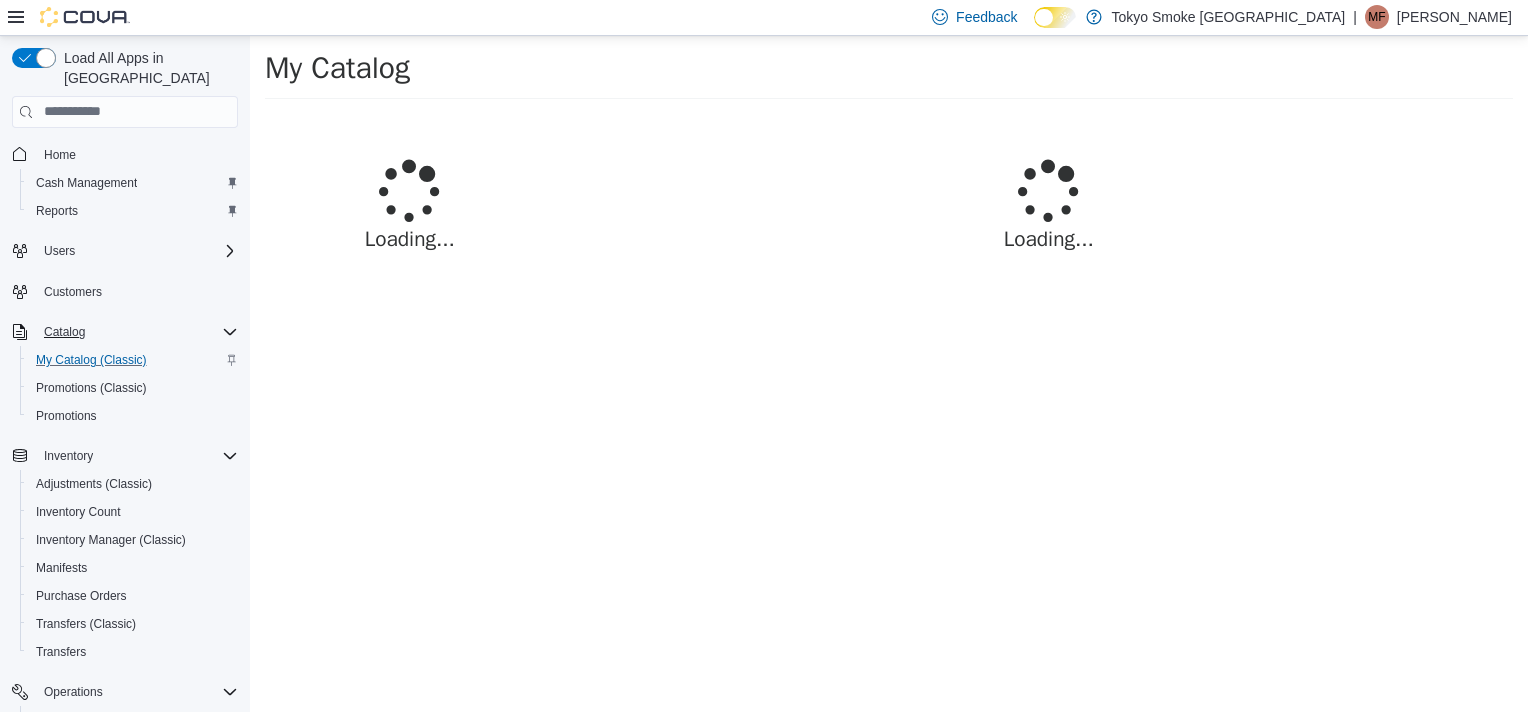 select on "**********" 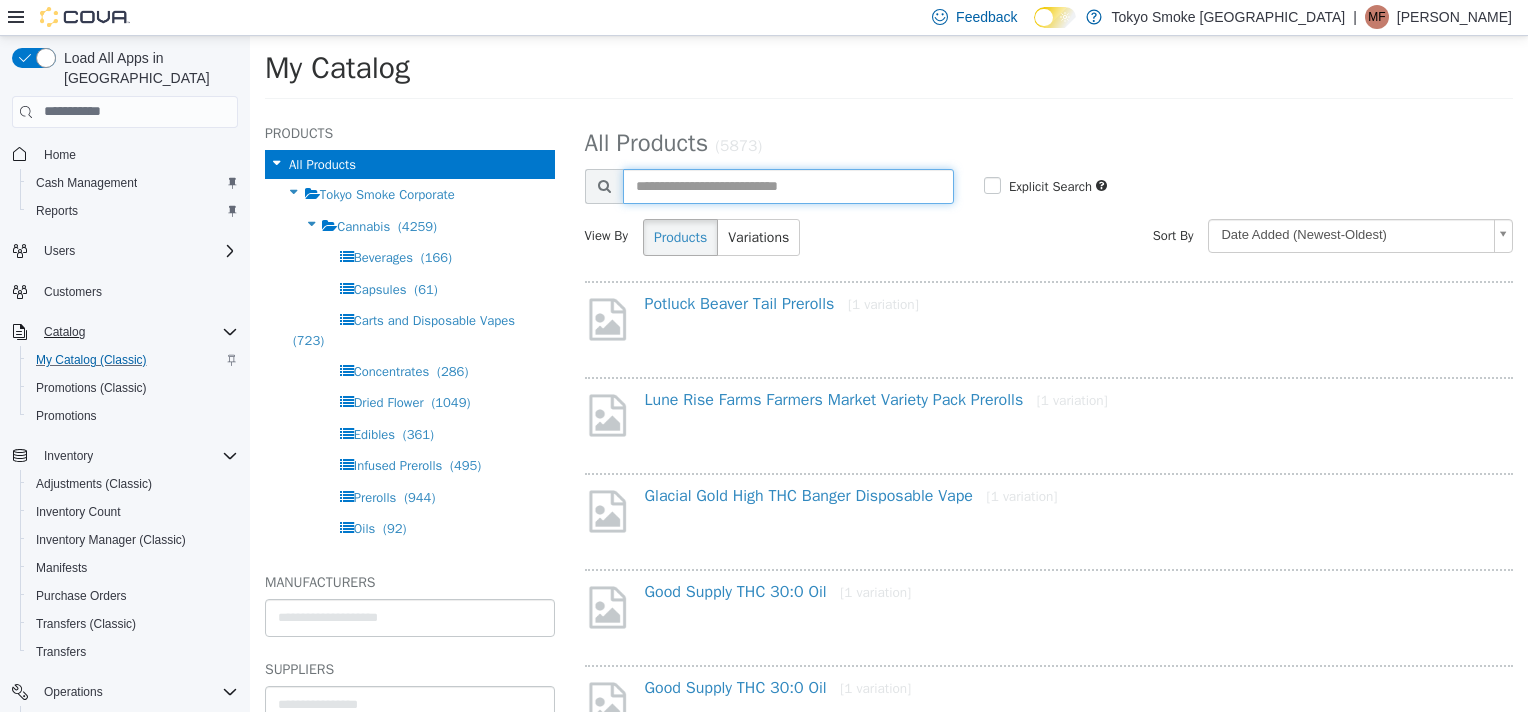 click at bounding box center [788, 185] 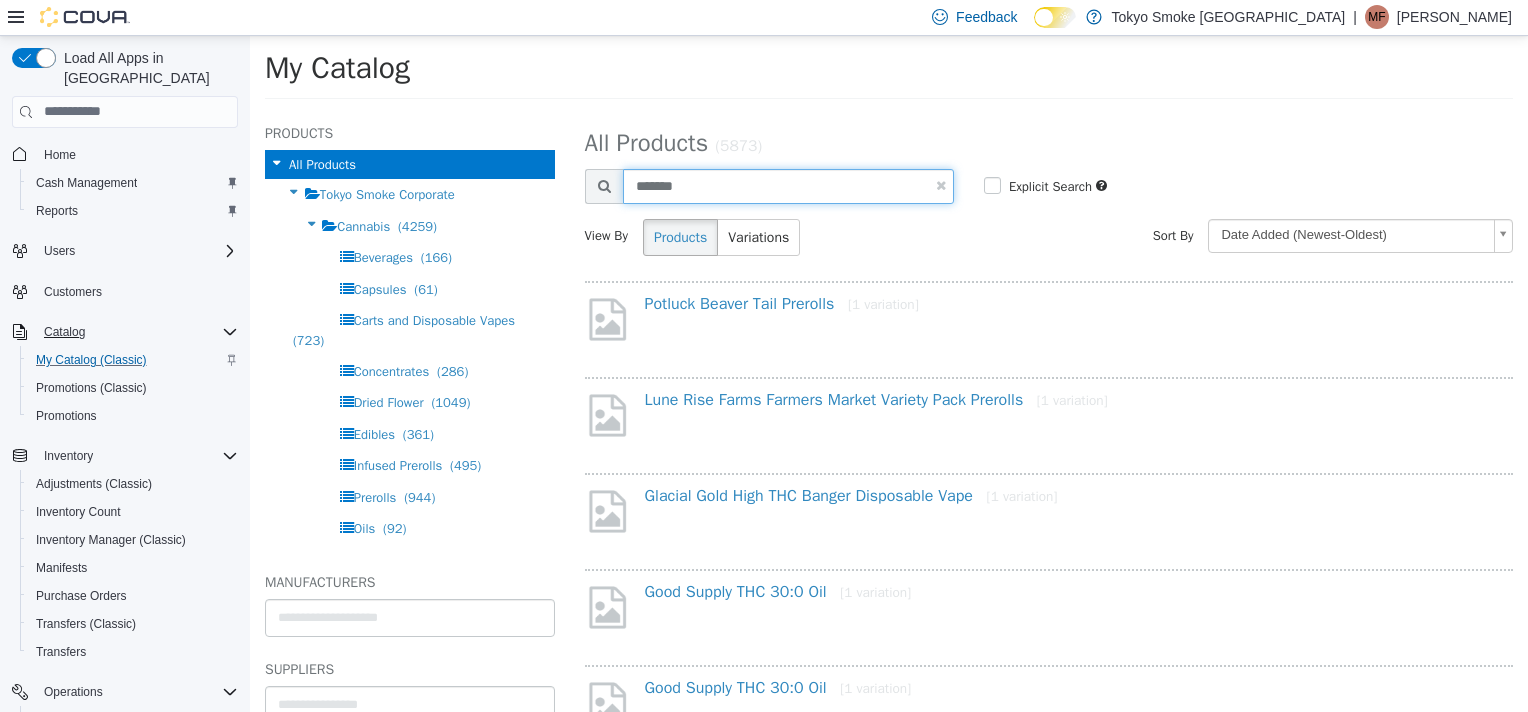 type on "*******" 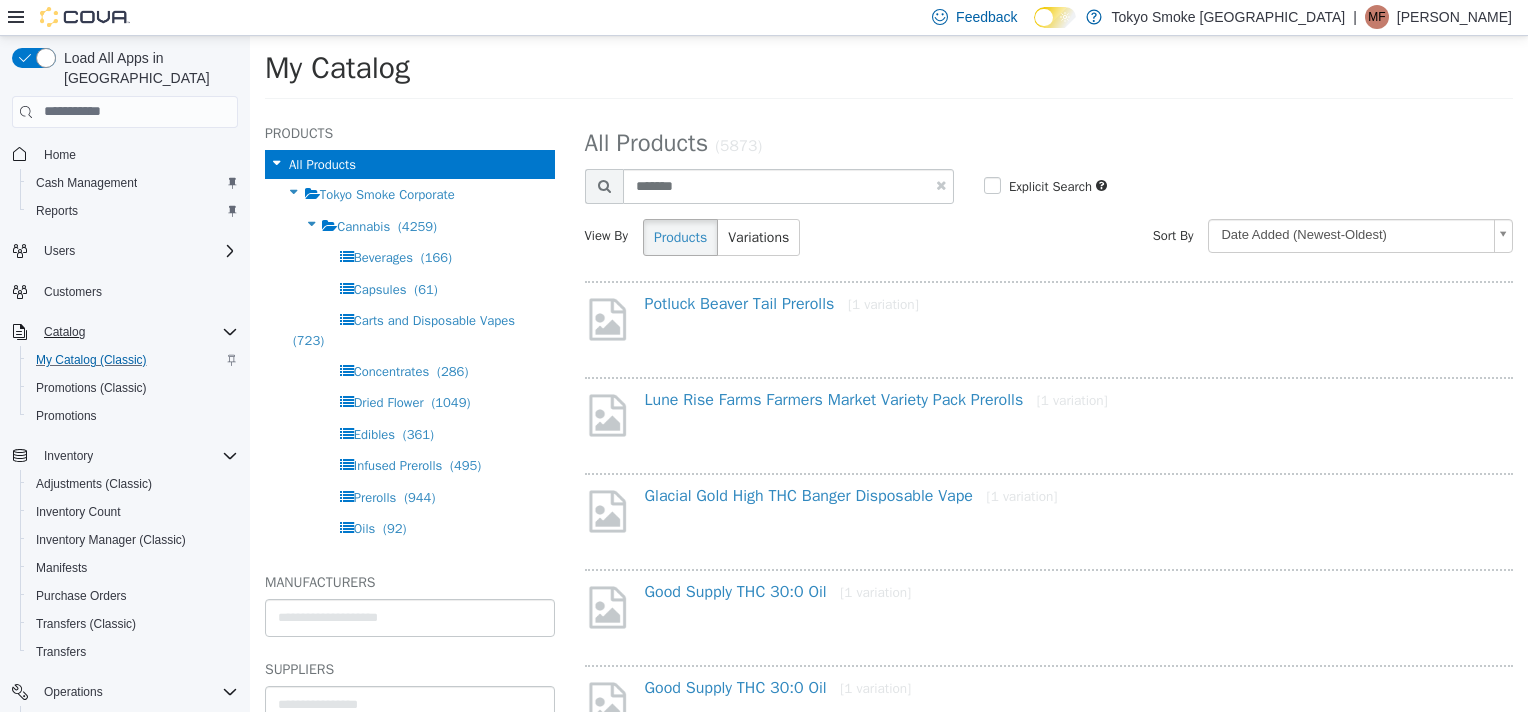 click at bounding box center [604, 185] 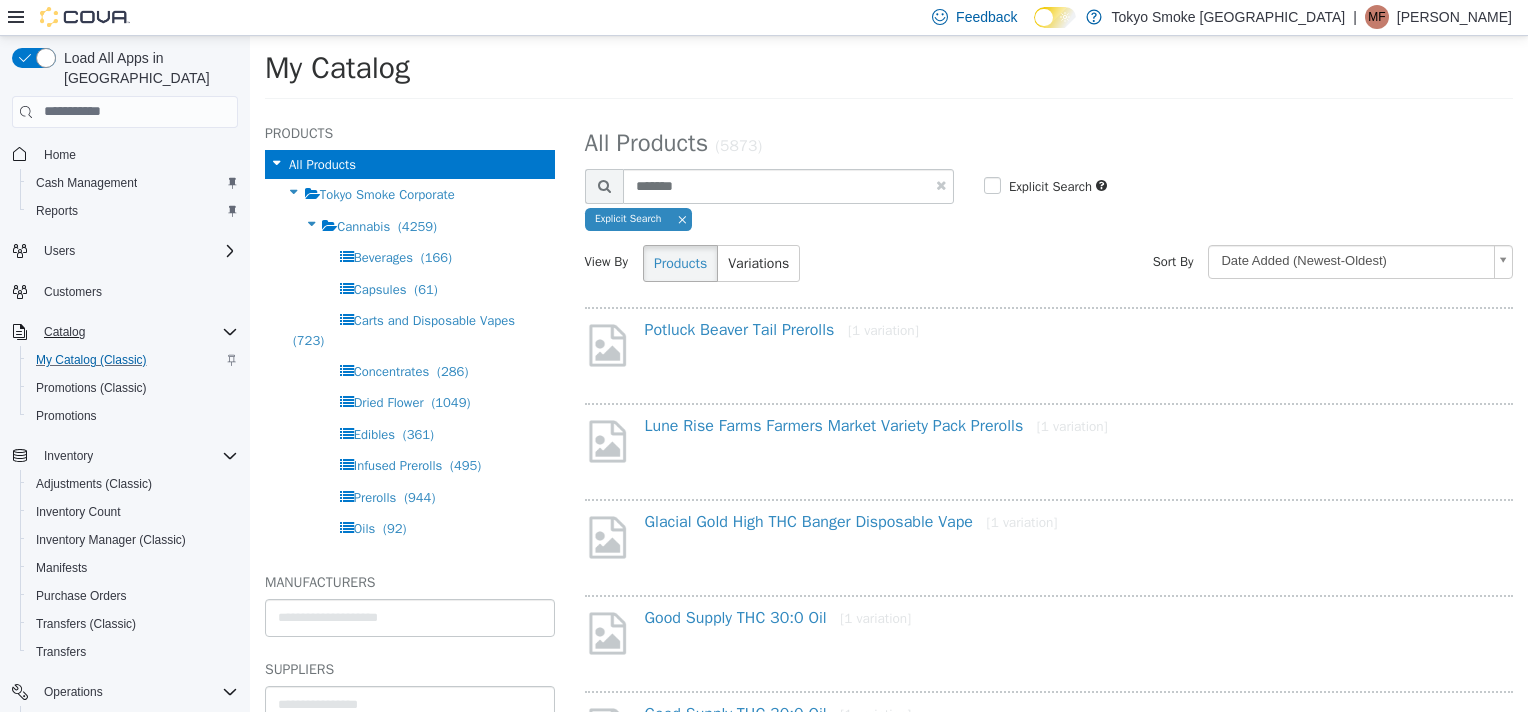 select on "**********" 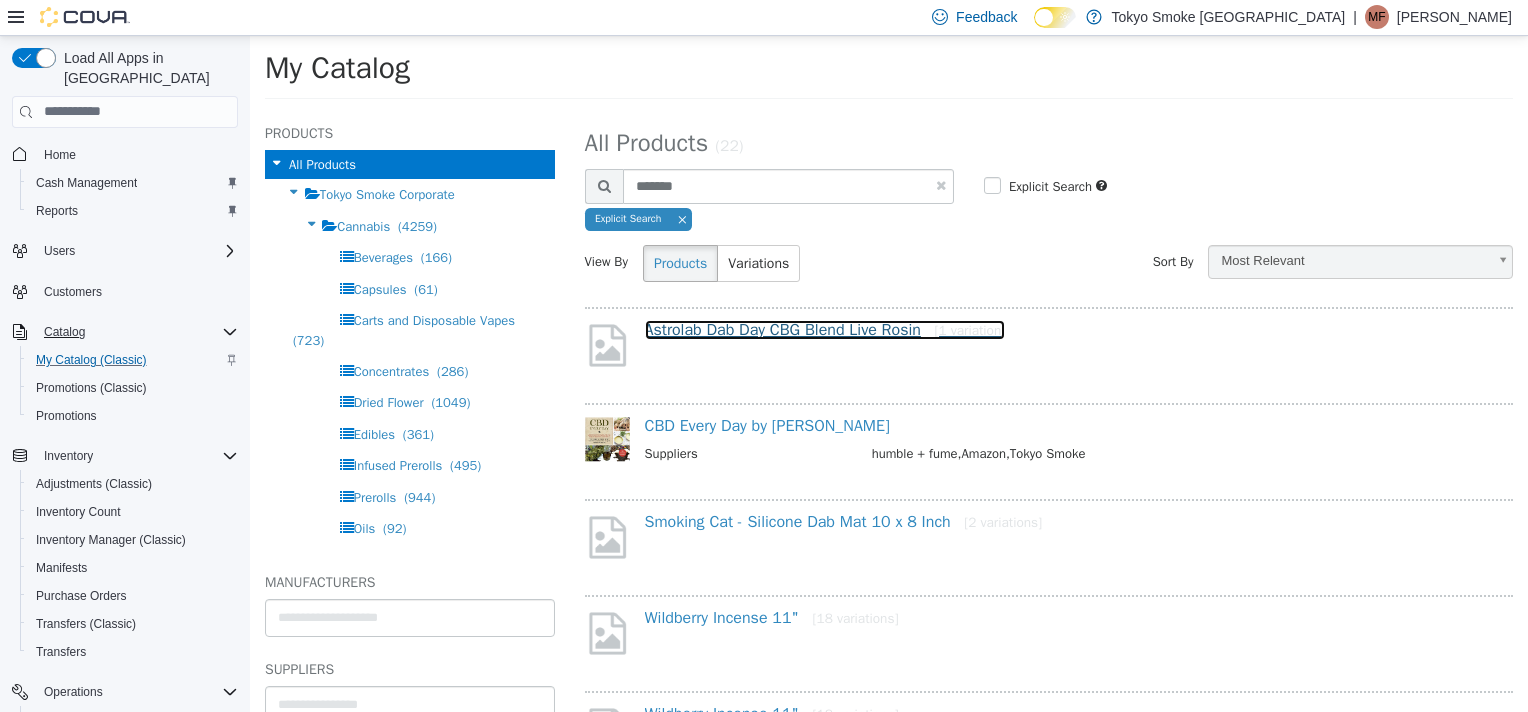 click on "Astrolab Dab Day CBG Blend Live Rosin
[1 variation]" at bounding box center (825, 329) 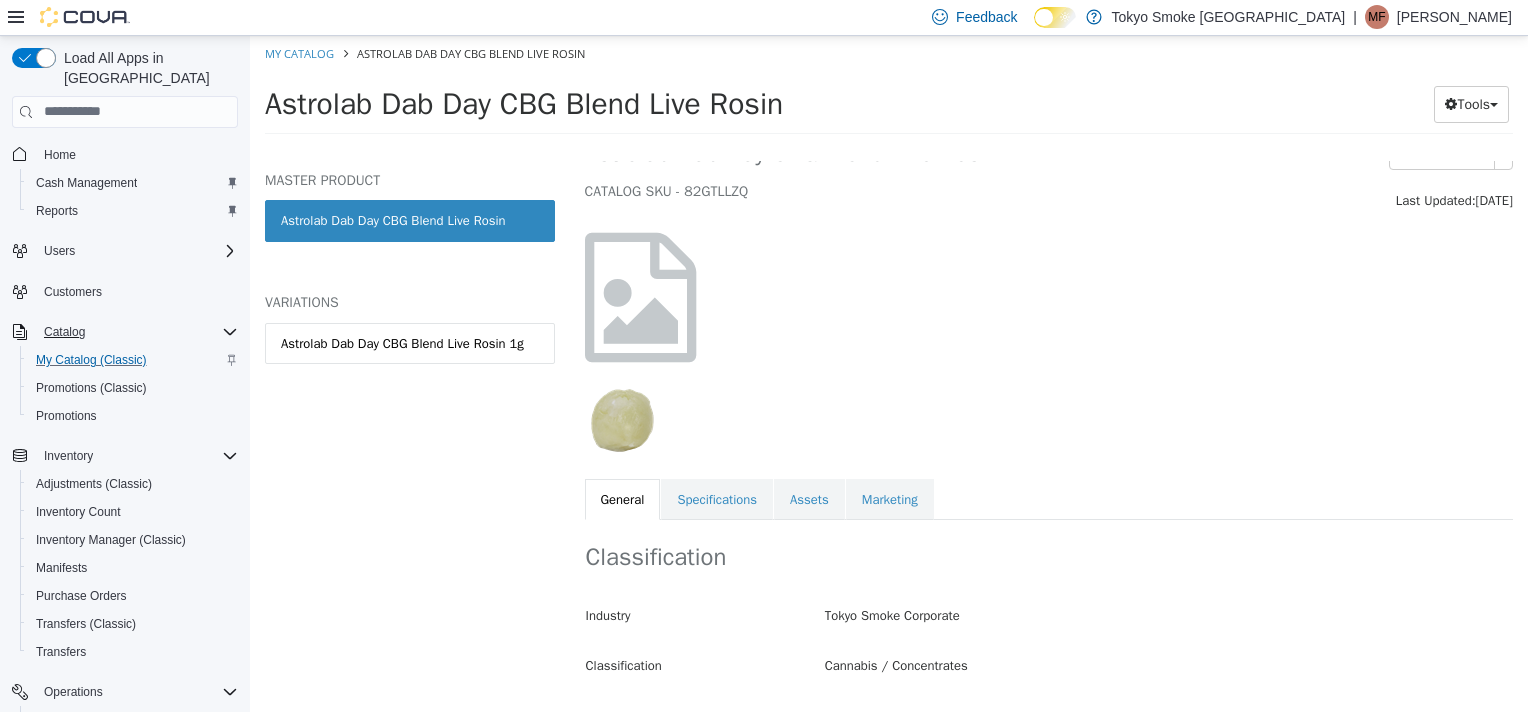 scroll, scrollTop: 0, scrollLeft: 0, axis: both 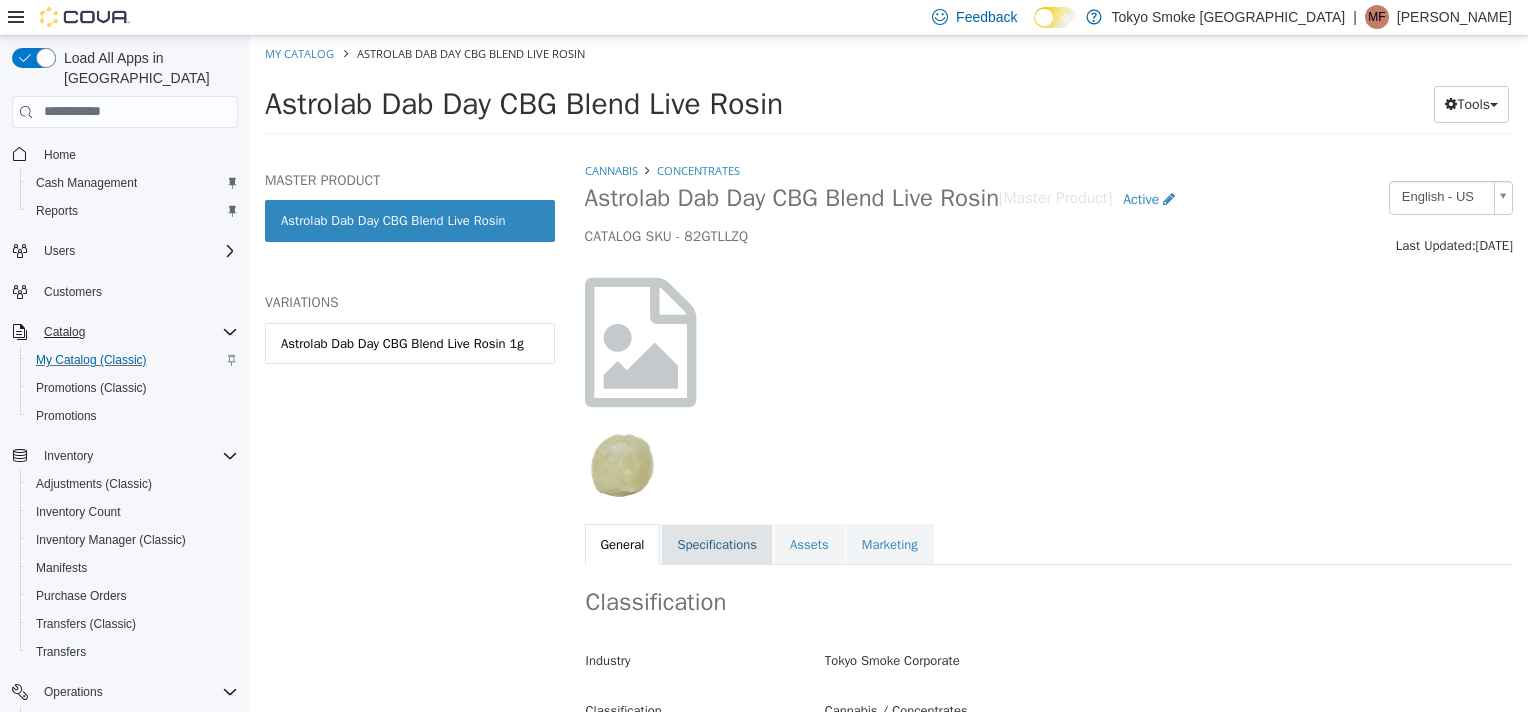 click on "Specifications" at bounding box center (717, 544) 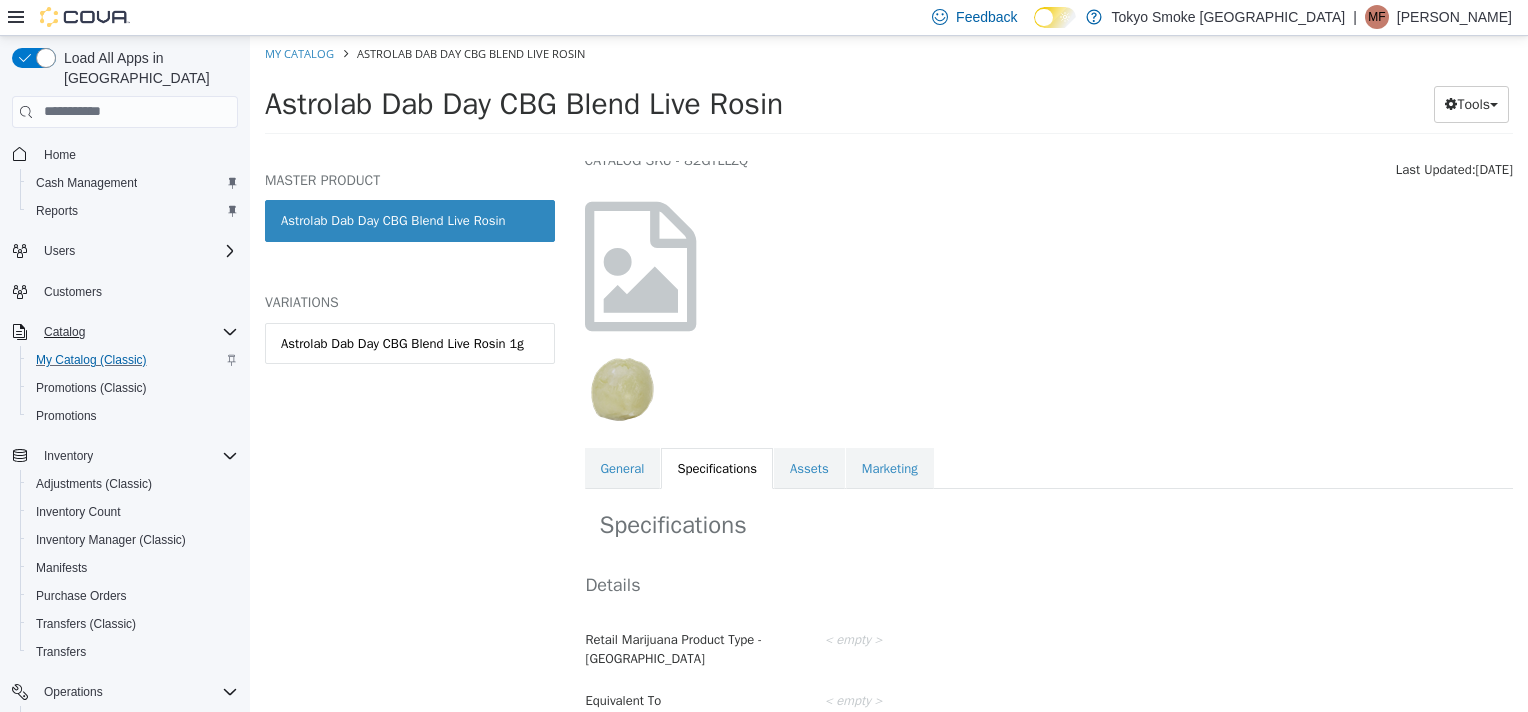 scroll, scrollTop: 0, scrollLeft: 0, axis: both 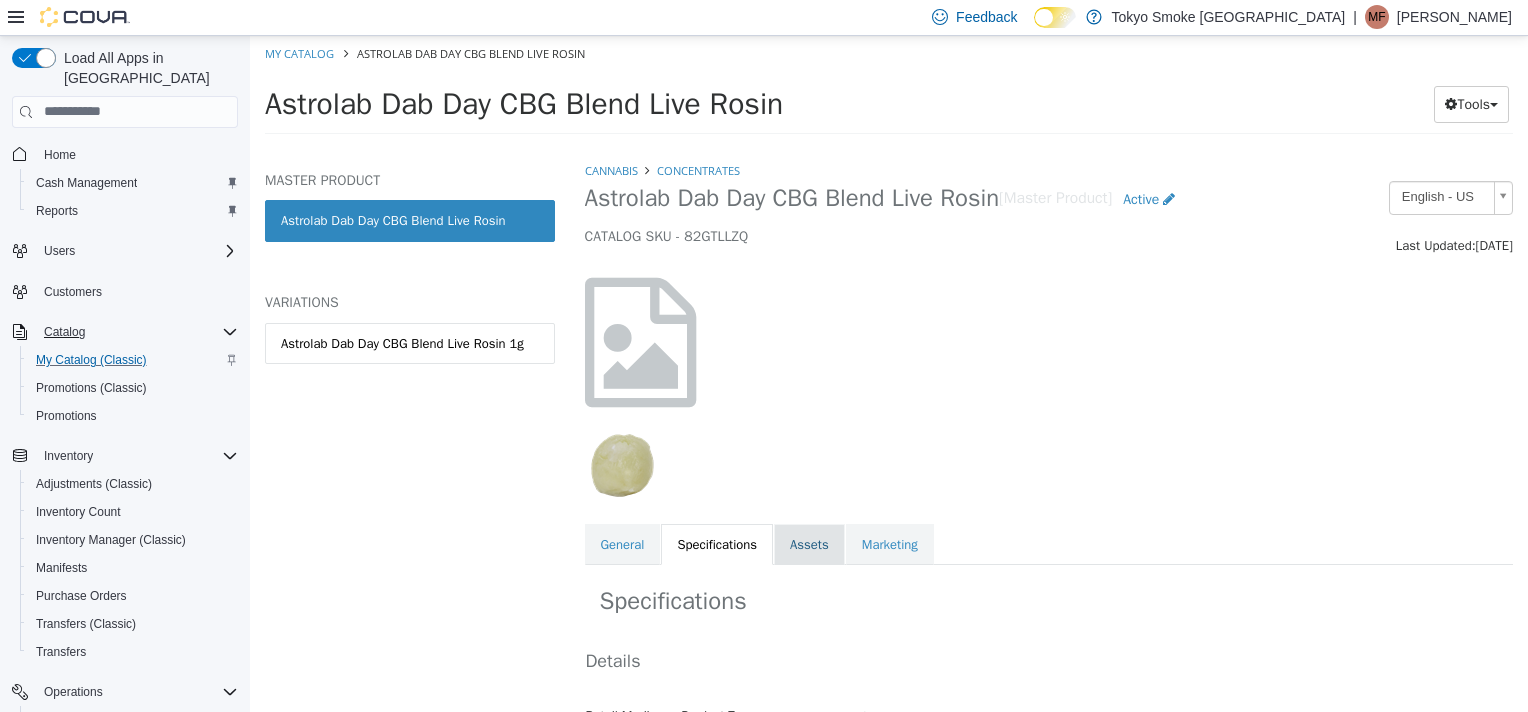 click on "Assets" at bounding box center (809, 544) 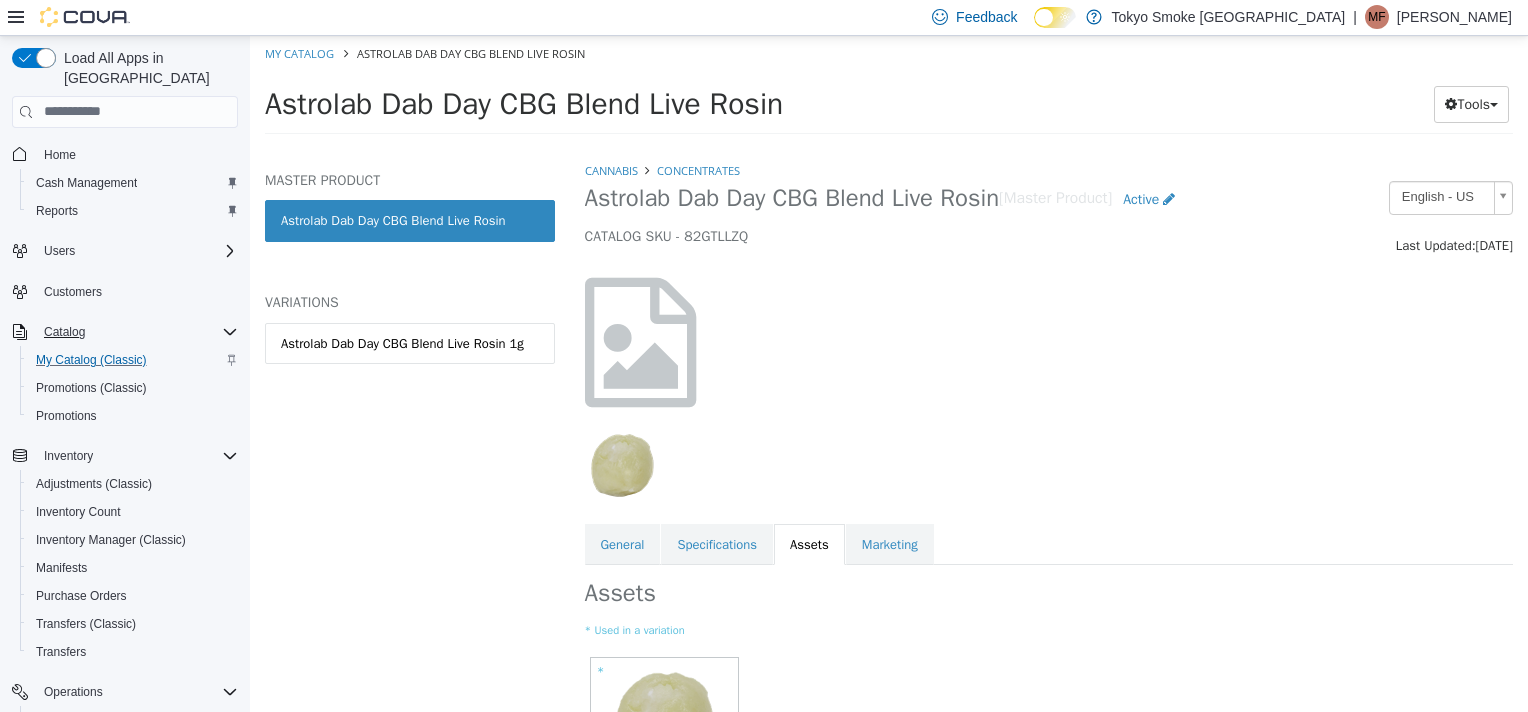 scroll, scrollTop: 180, scrollLeft: 0, axis: vertical 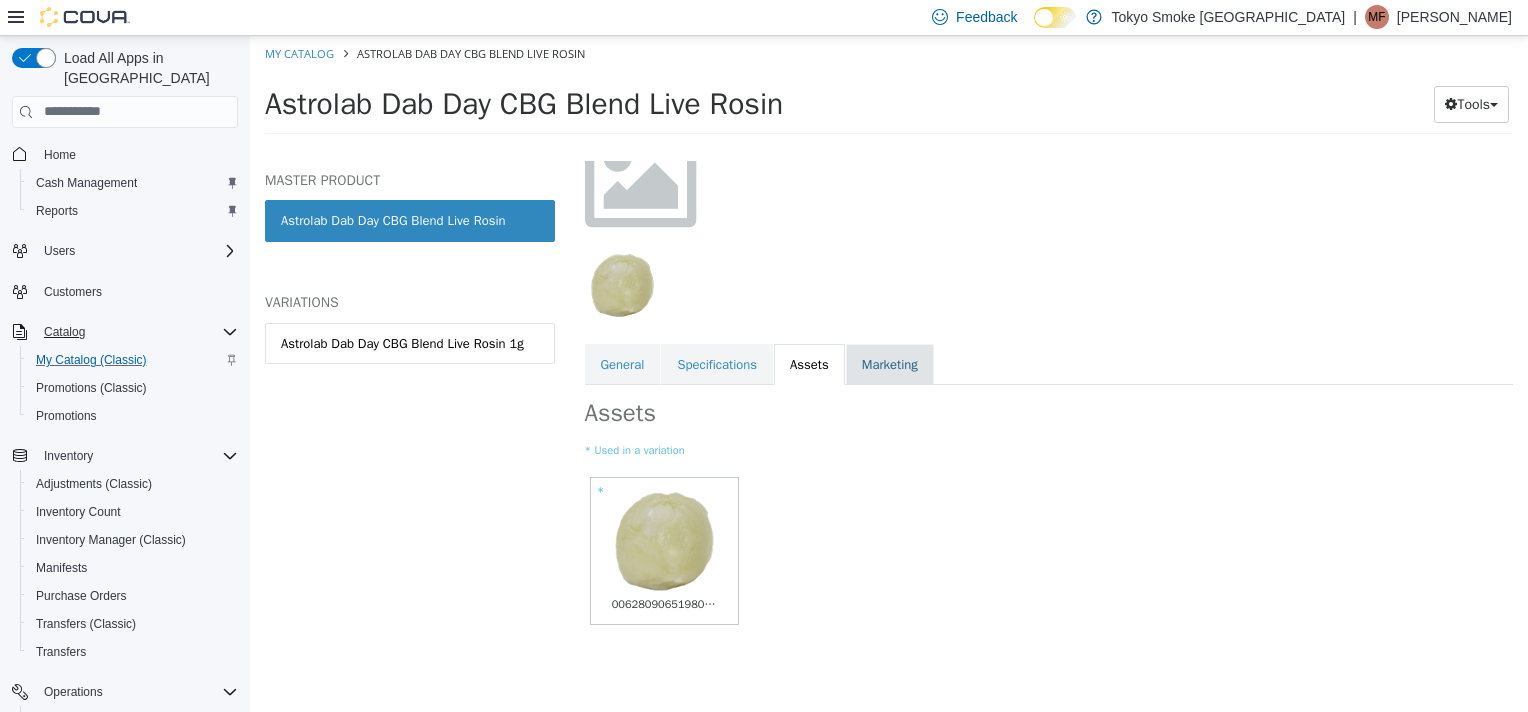 click on "Marketing" at bounding box center (890, 364) 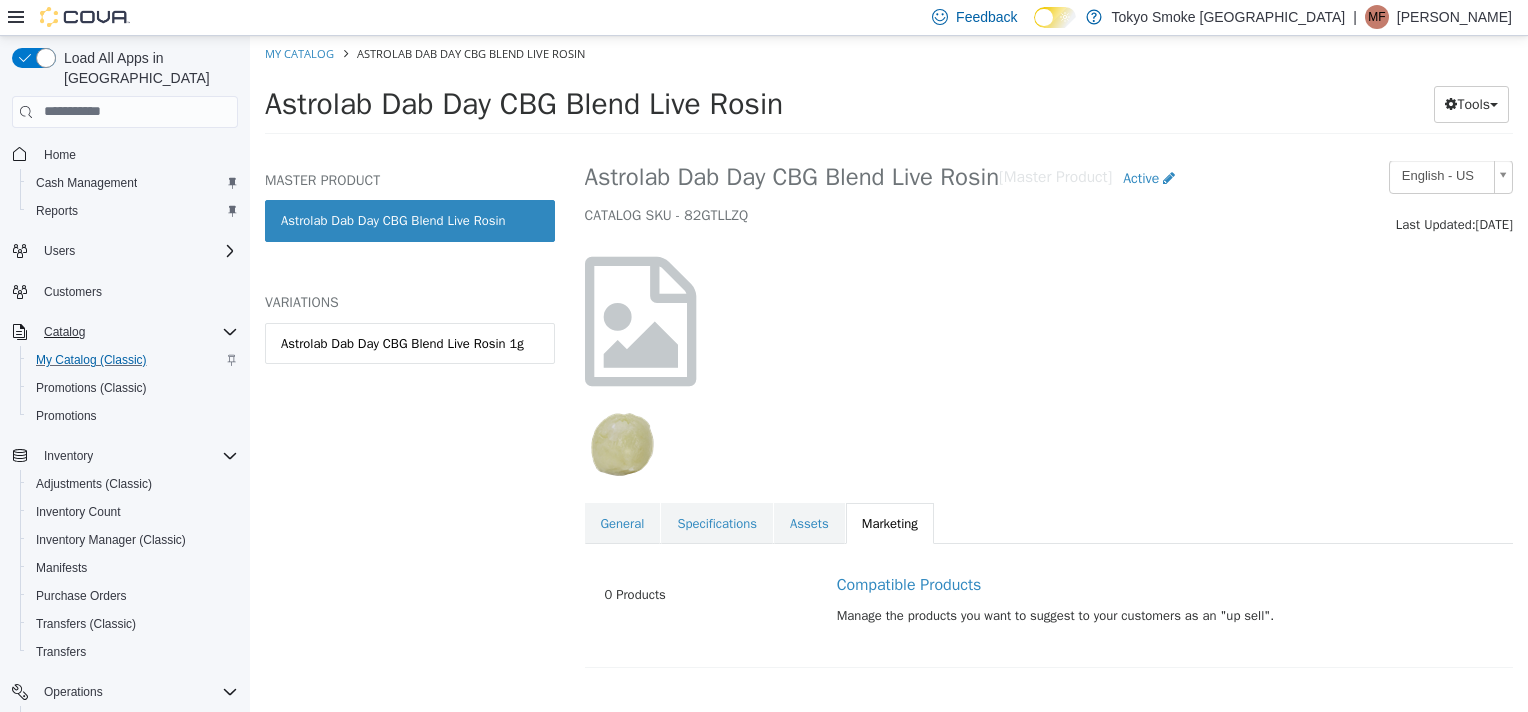 scroll, scrollTop: 0, scrollLeft: 0, axis: both 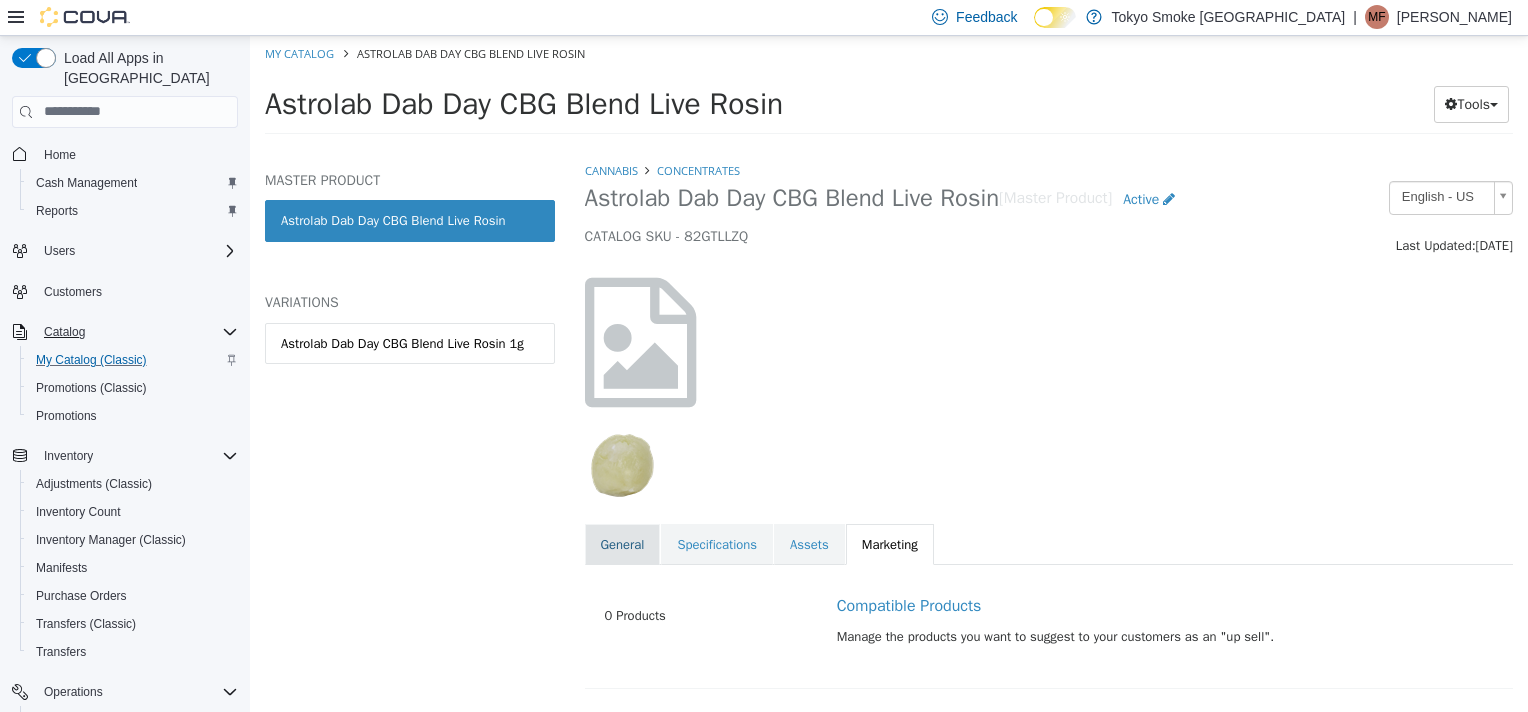 click on "General" at bounding box center [623, 544] 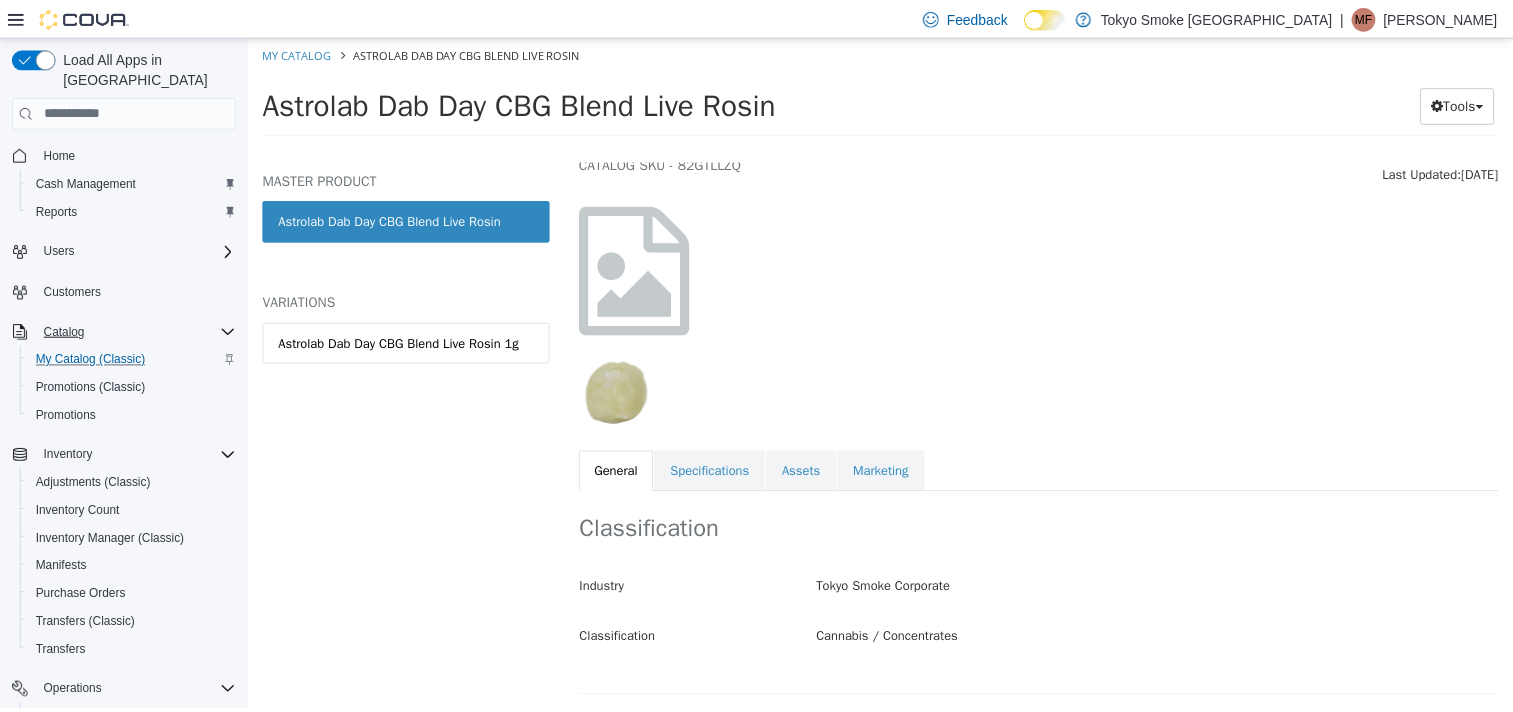 scroll, scrollTop: 0, scrollLeft: 0, axis: both 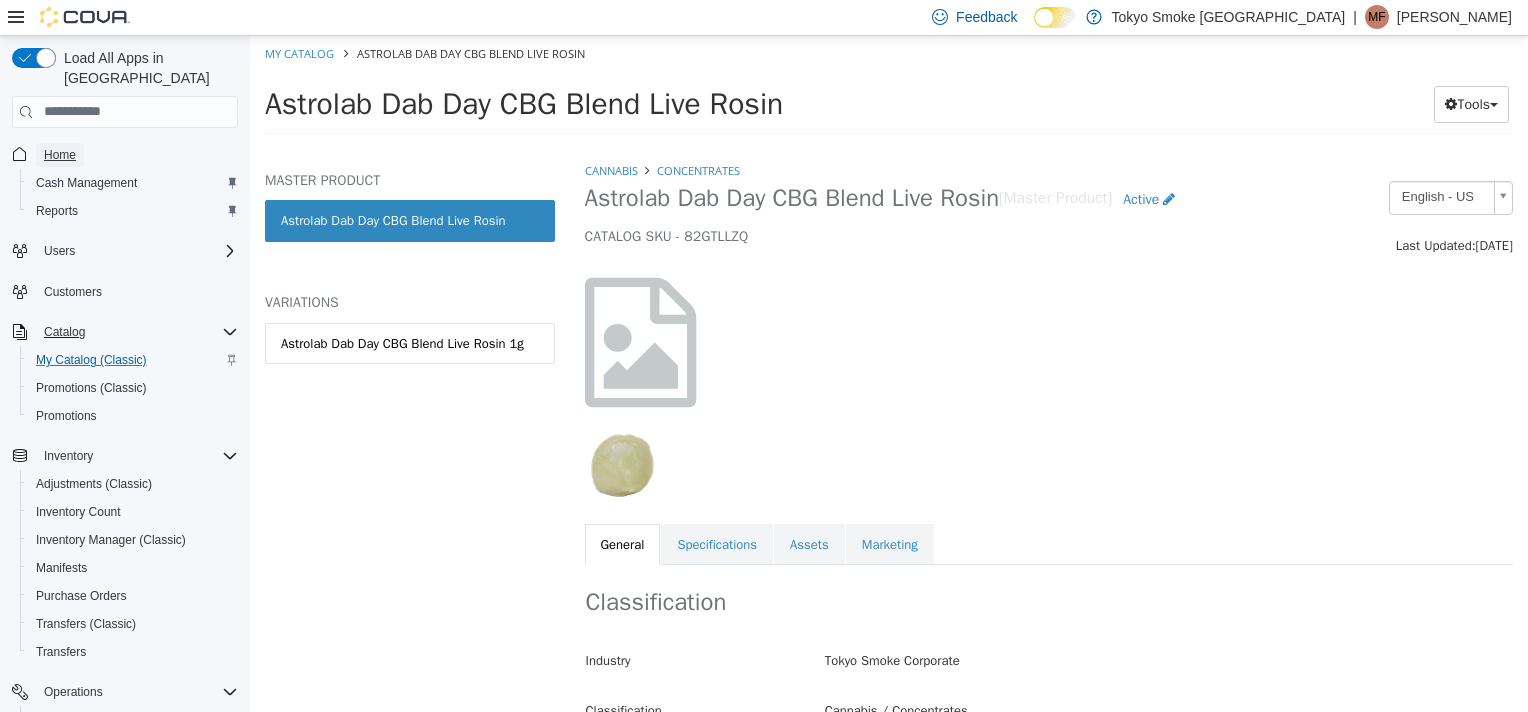 click on "Home" at bounding box center [60, 155] 